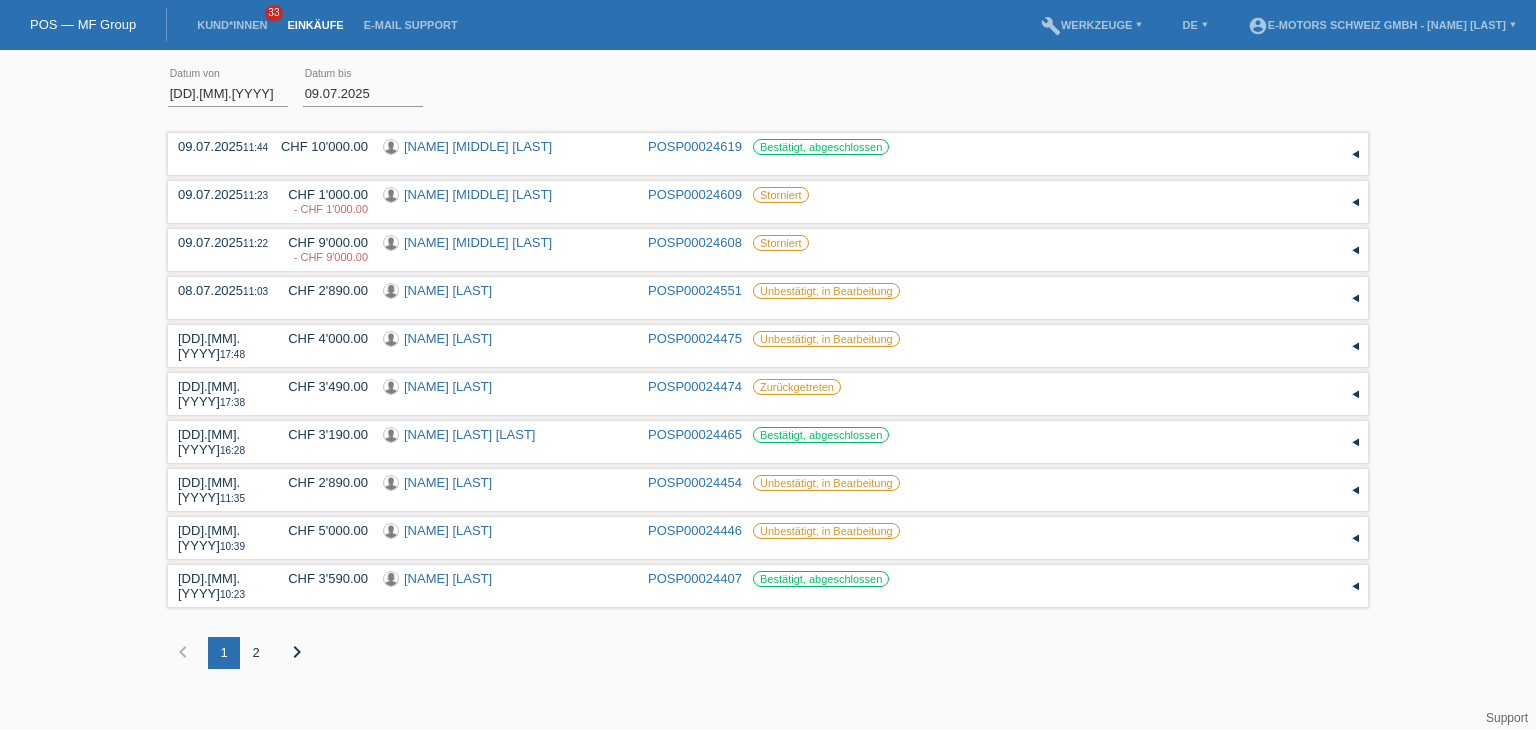 scroll, scrollTop: 0, scrollLeft: 0, axis: both 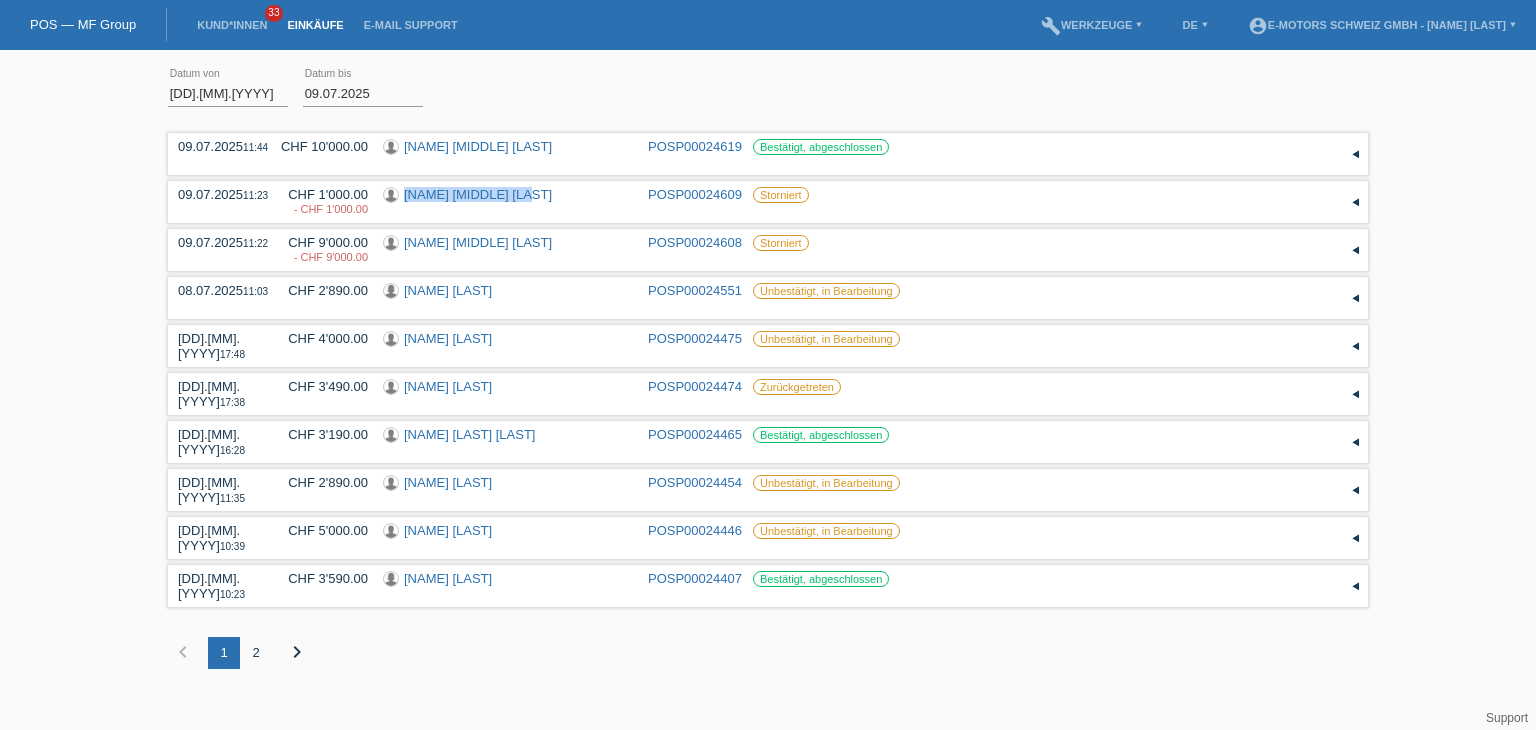 click on "Einkäufe" at bounding box center [315, 25] 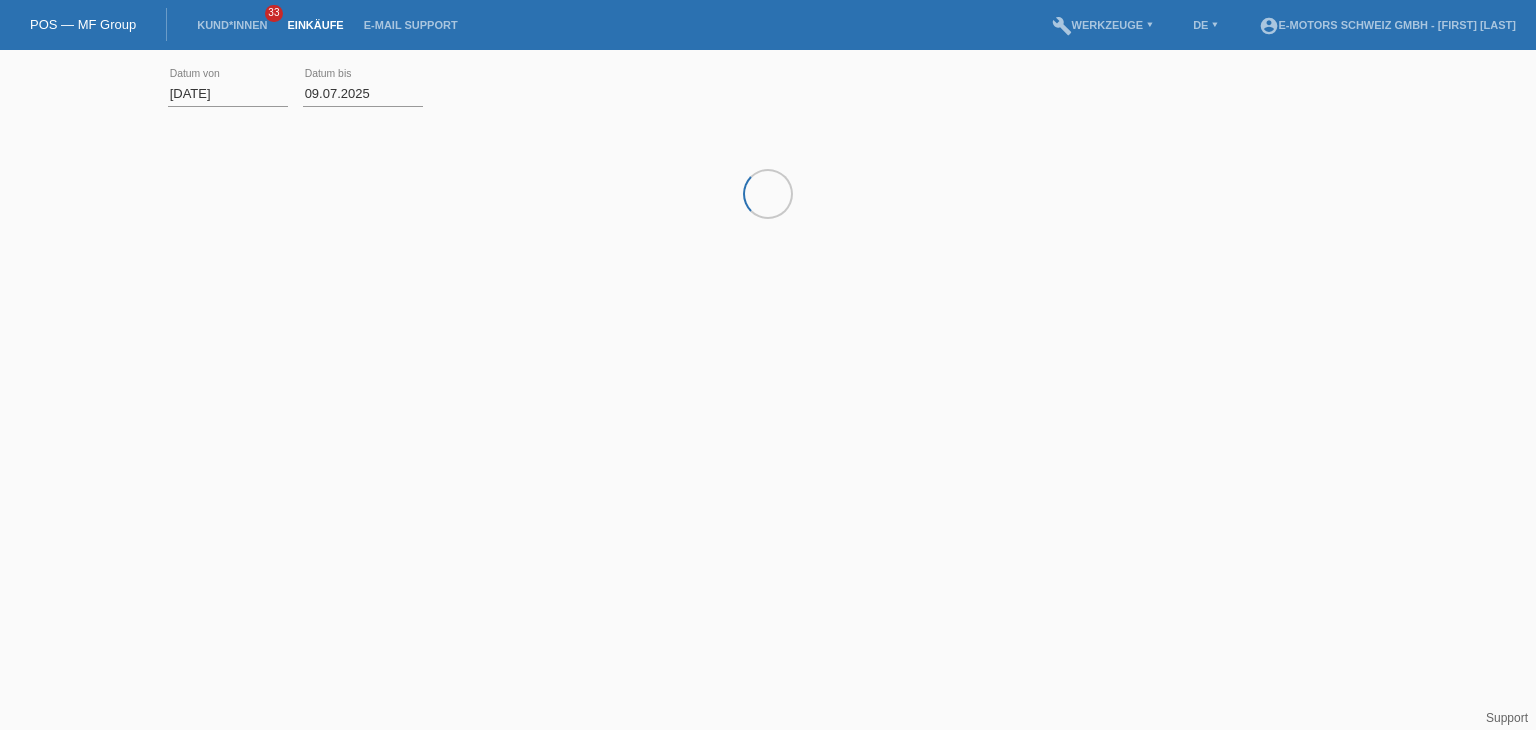 scroll, scrollTop: 0, scrollLeft: 0, axis: both 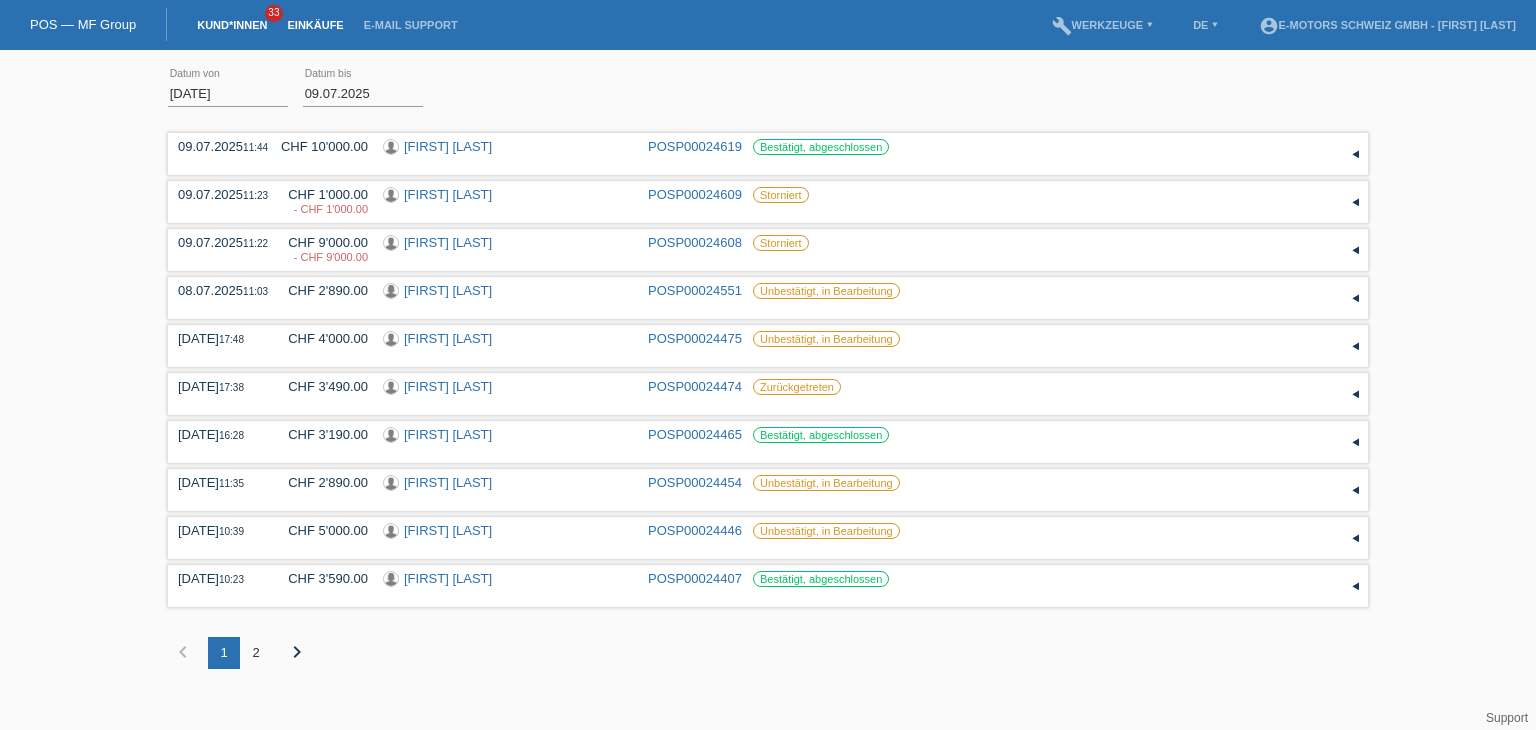 click on "Kund*innen" at bounding box center (232, 25) 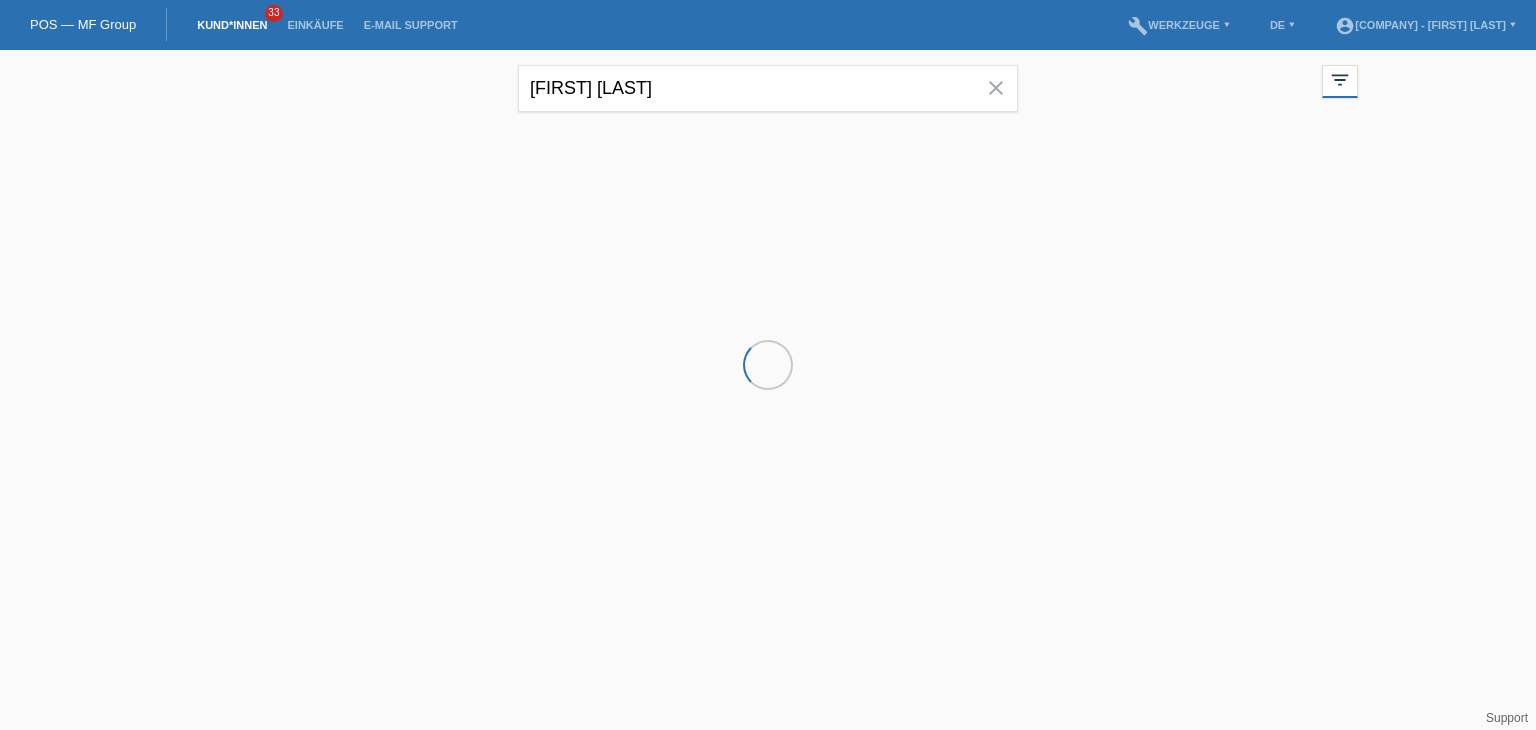 scroll, scrollTop: 0, scrollLeft: 0, axis: both 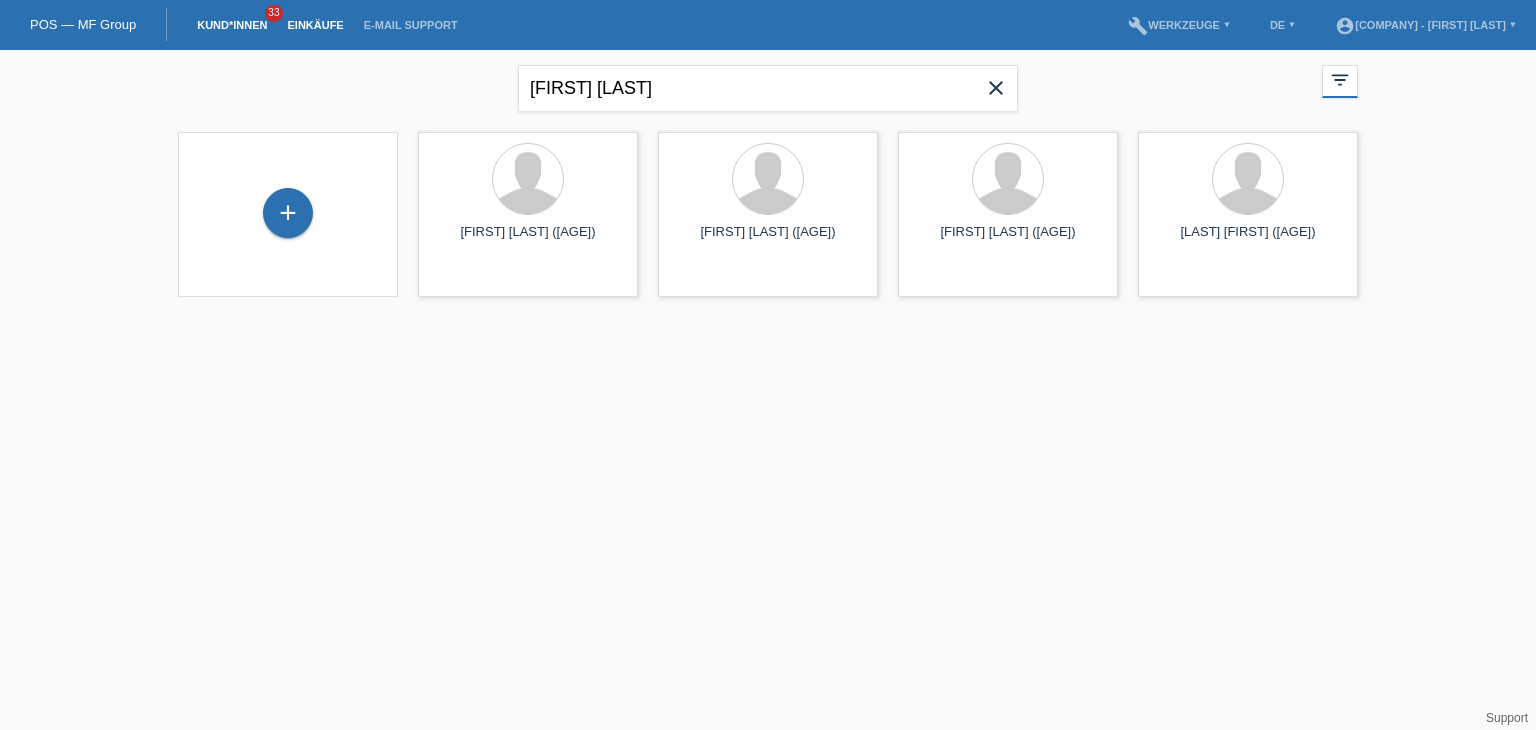 click on "Einkäufe" at bounding box center (315, 25) 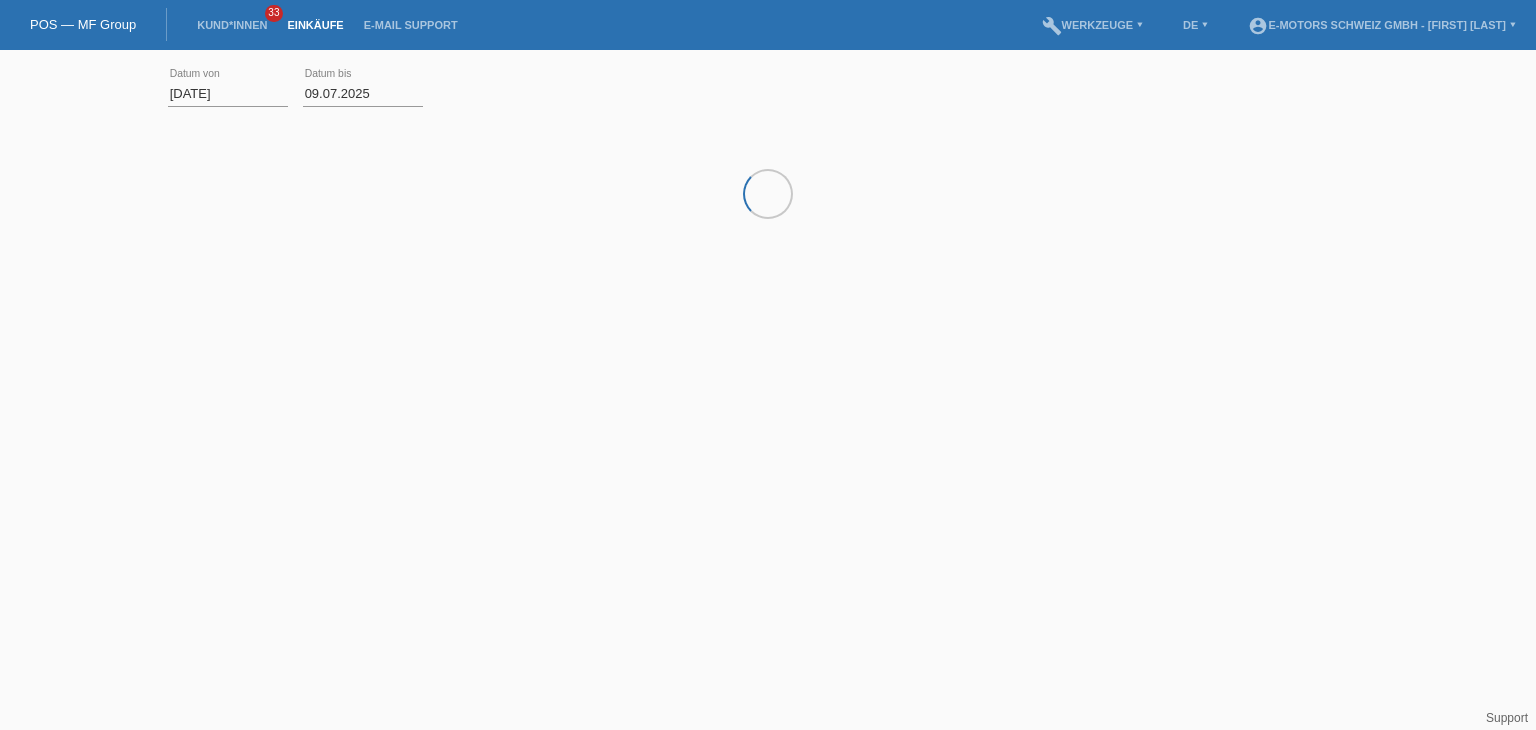 scroll, scrollTop: 0, scrollLeft: 0, axis: both 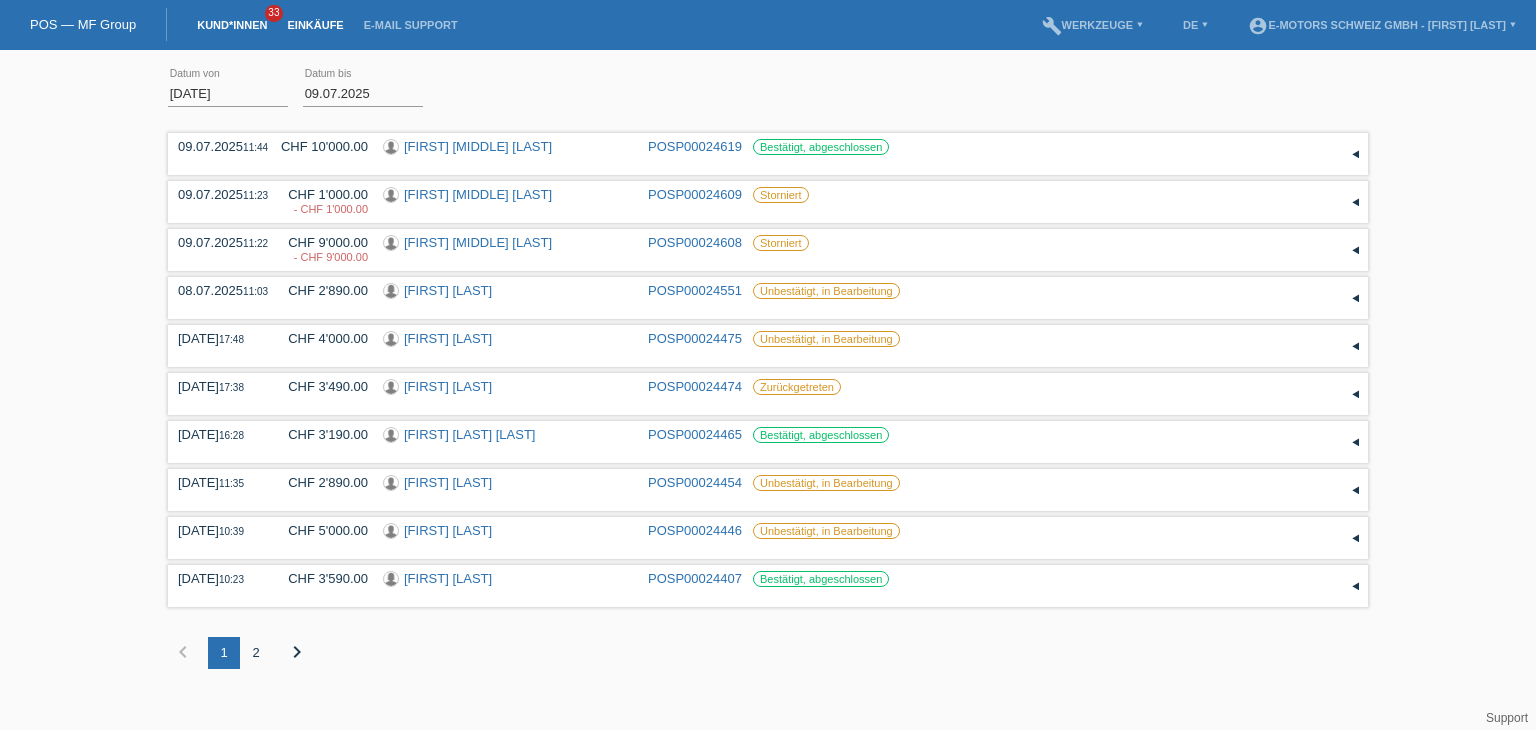 click on "Kund*innen" at bounding box center [232, 25] 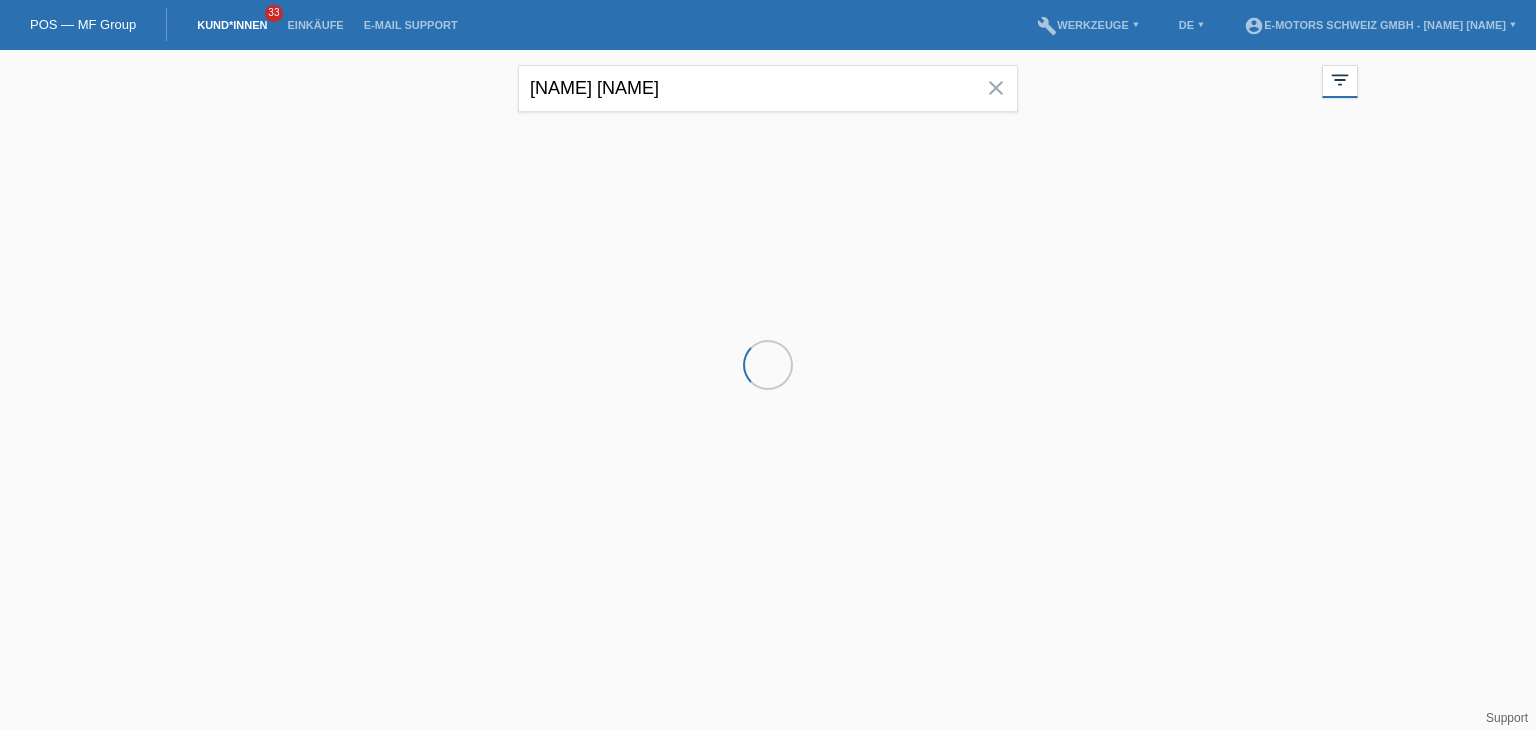 scroll, scrollTop: 0, scrollLeft: 0, axis: both 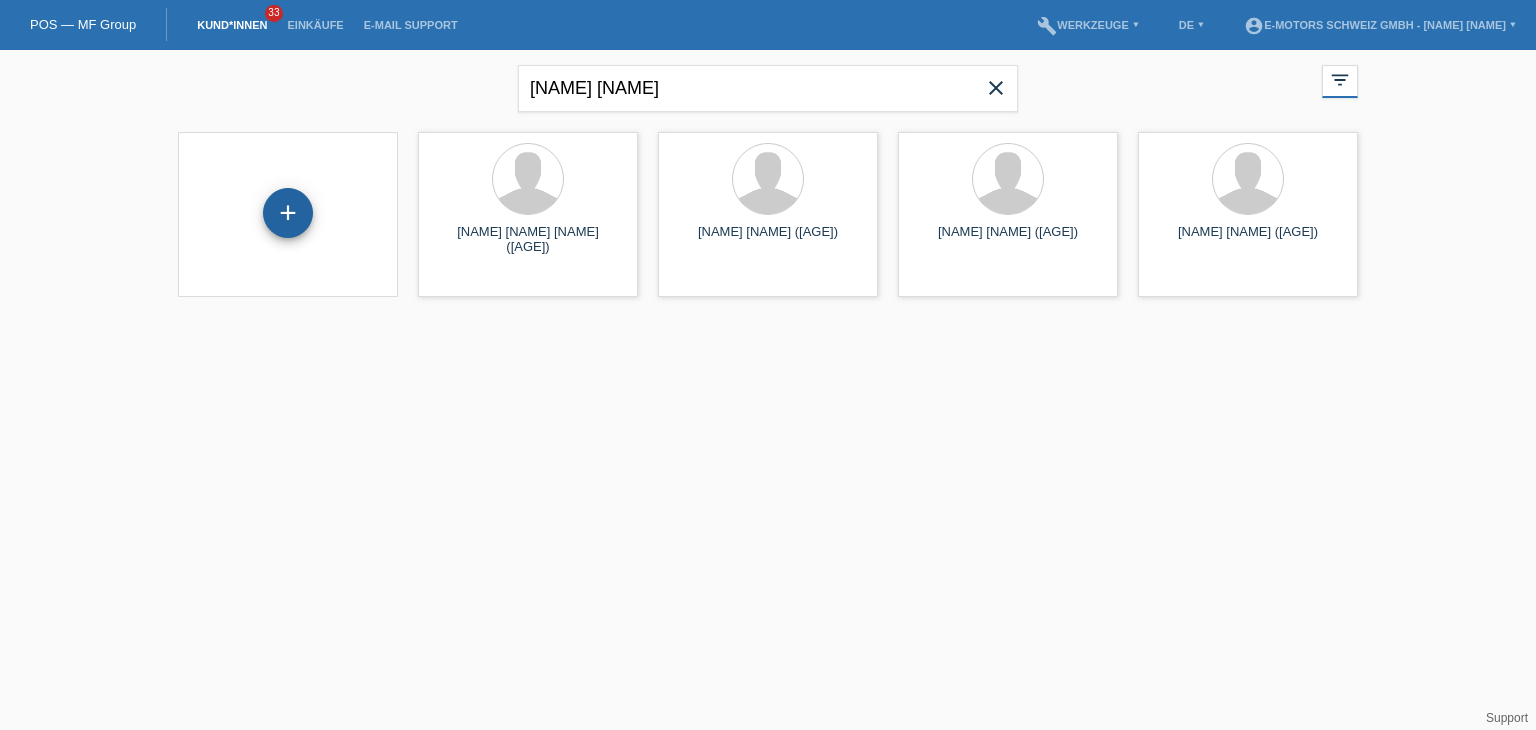 click on "+" at bounding box center (288, 213) 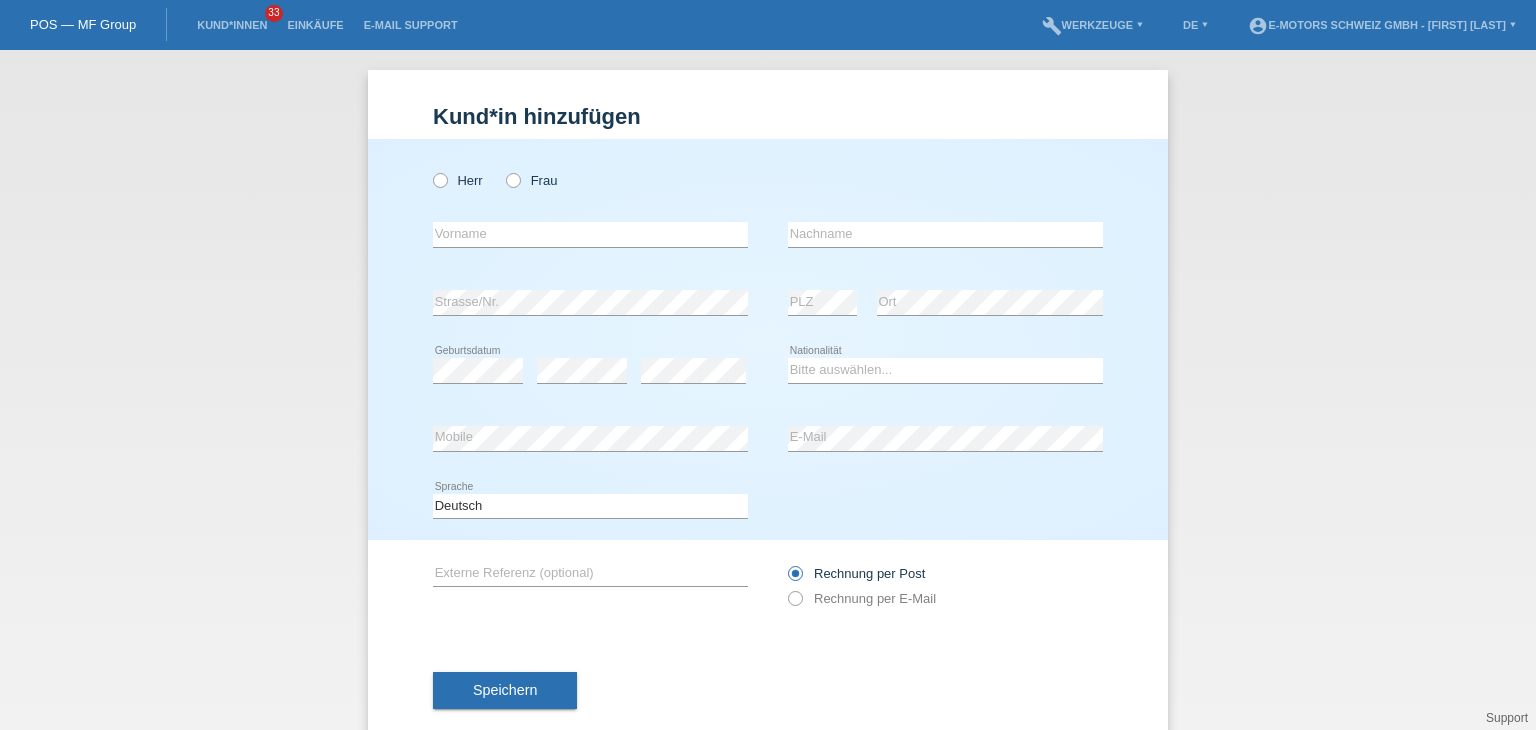 scroll, scrollTop: 0, scrollLeft: 0, axis: both 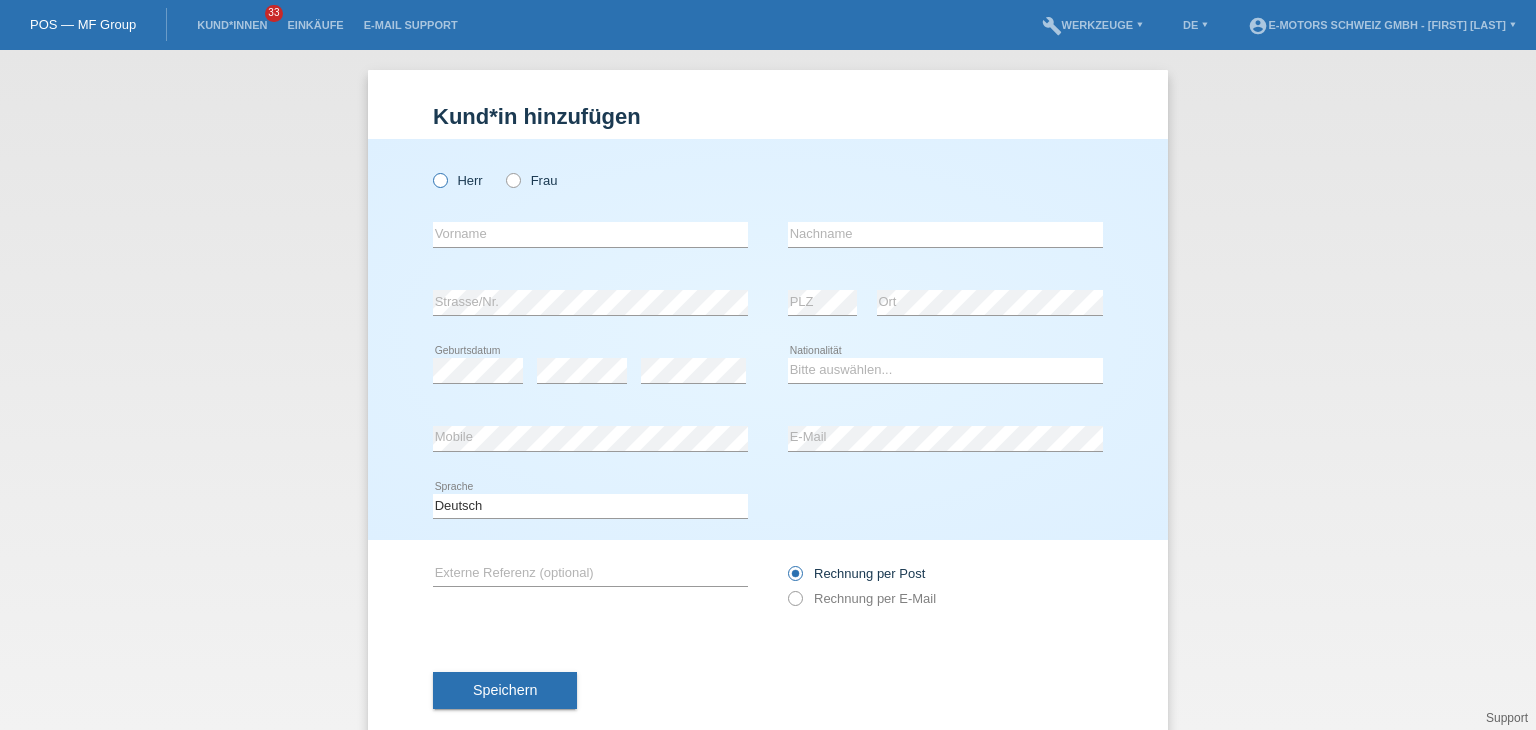 click at bounding box center (430, 170) 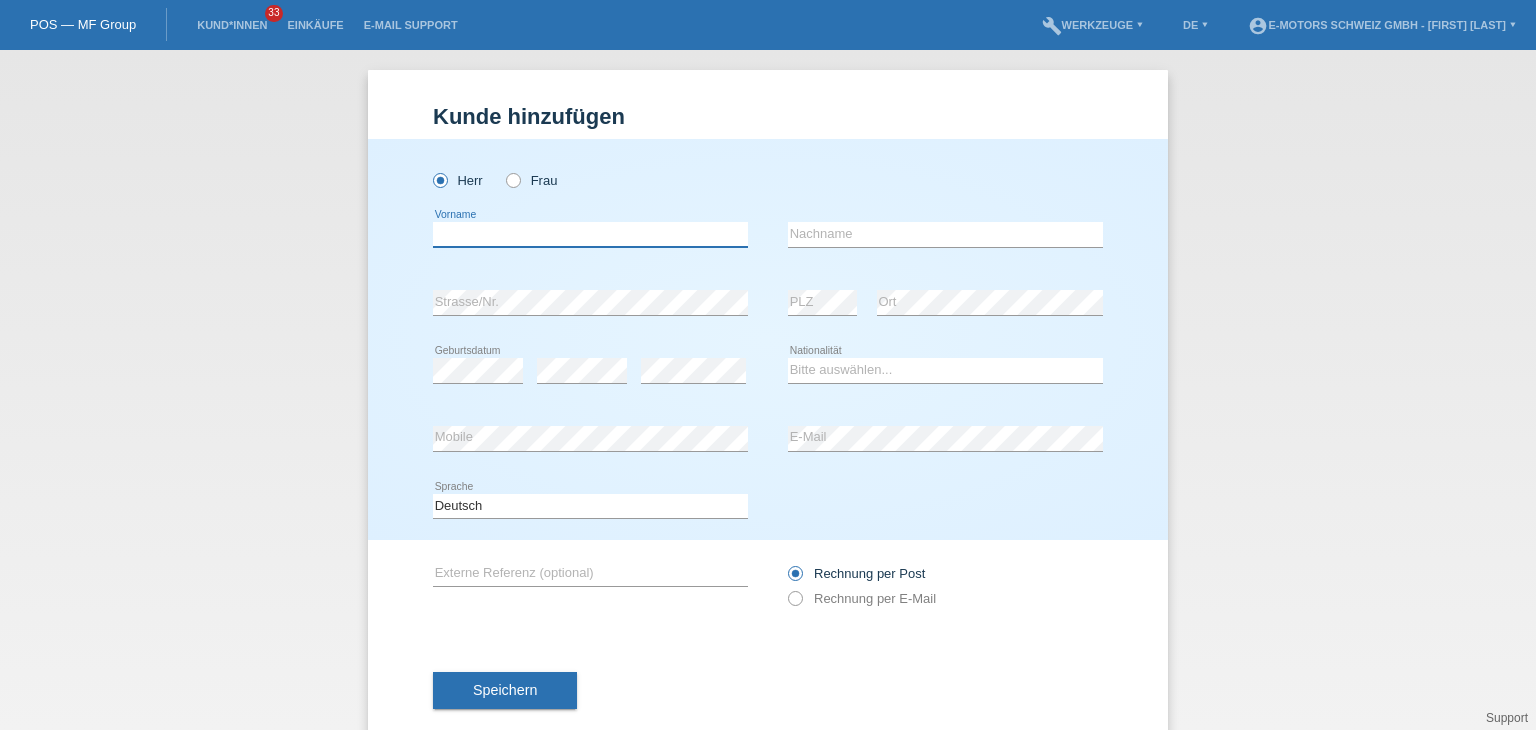 drag, startPoint x: 456, startPoint y: 231, endPoint x: 466, endPoint y: 237, distance: 11.661903 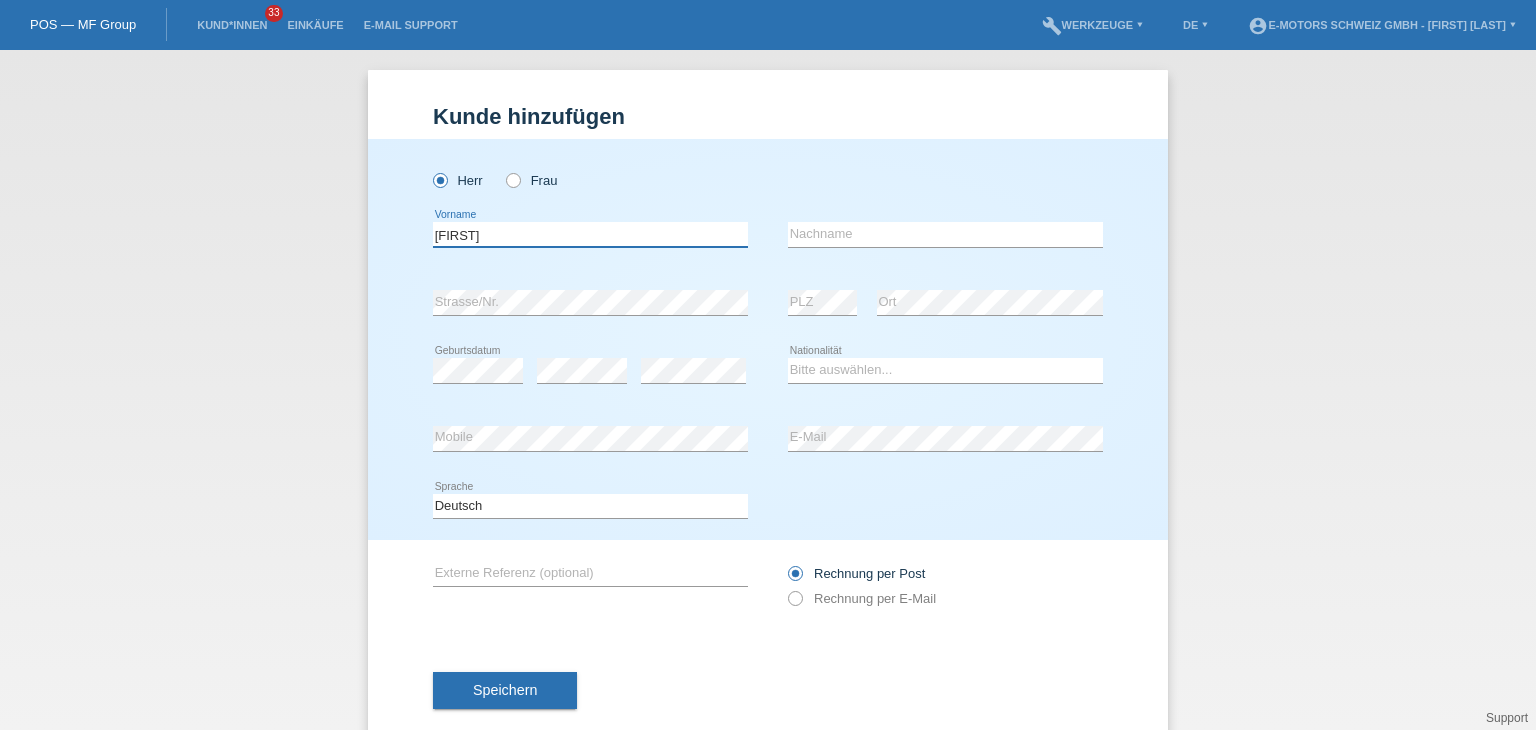 type on "Helen" 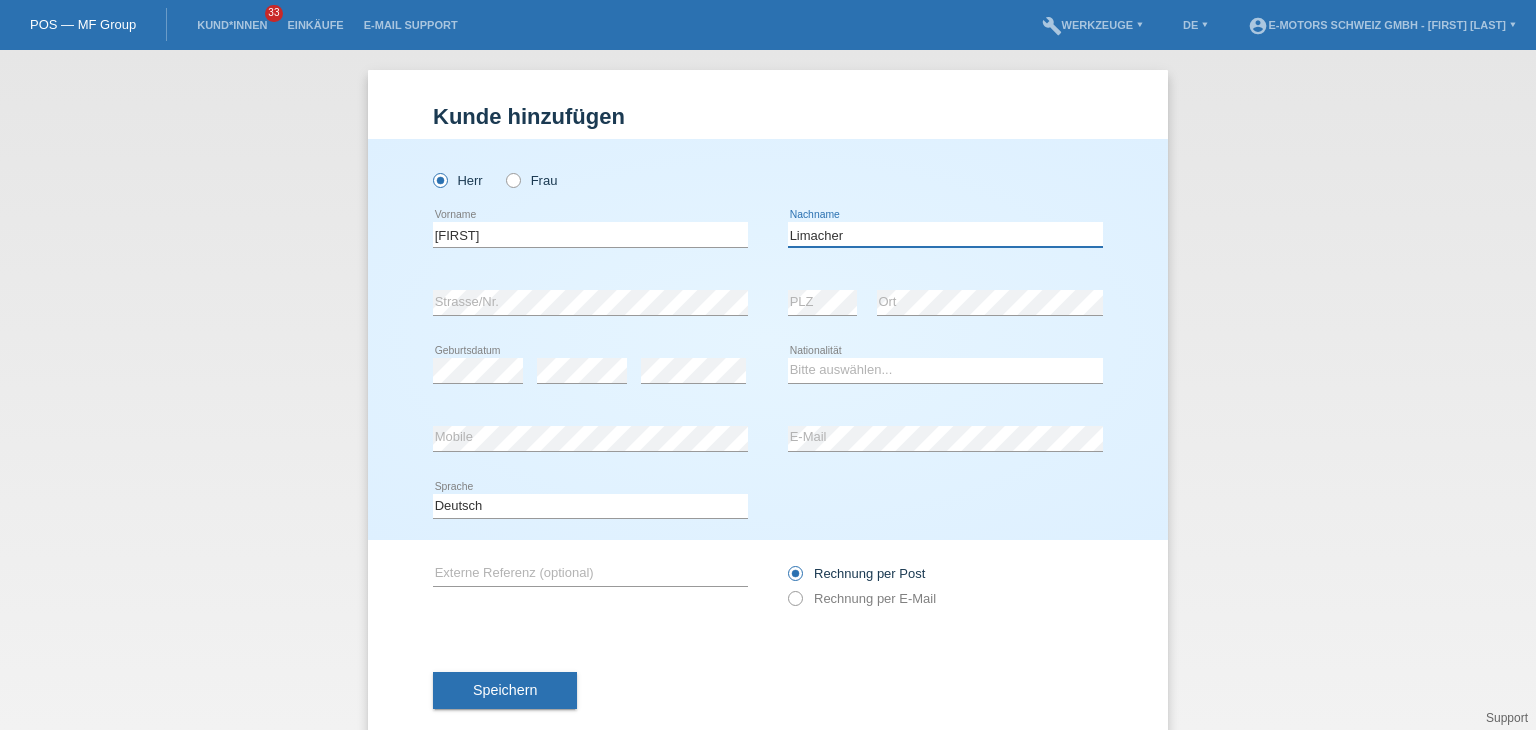 type on "Limacher" 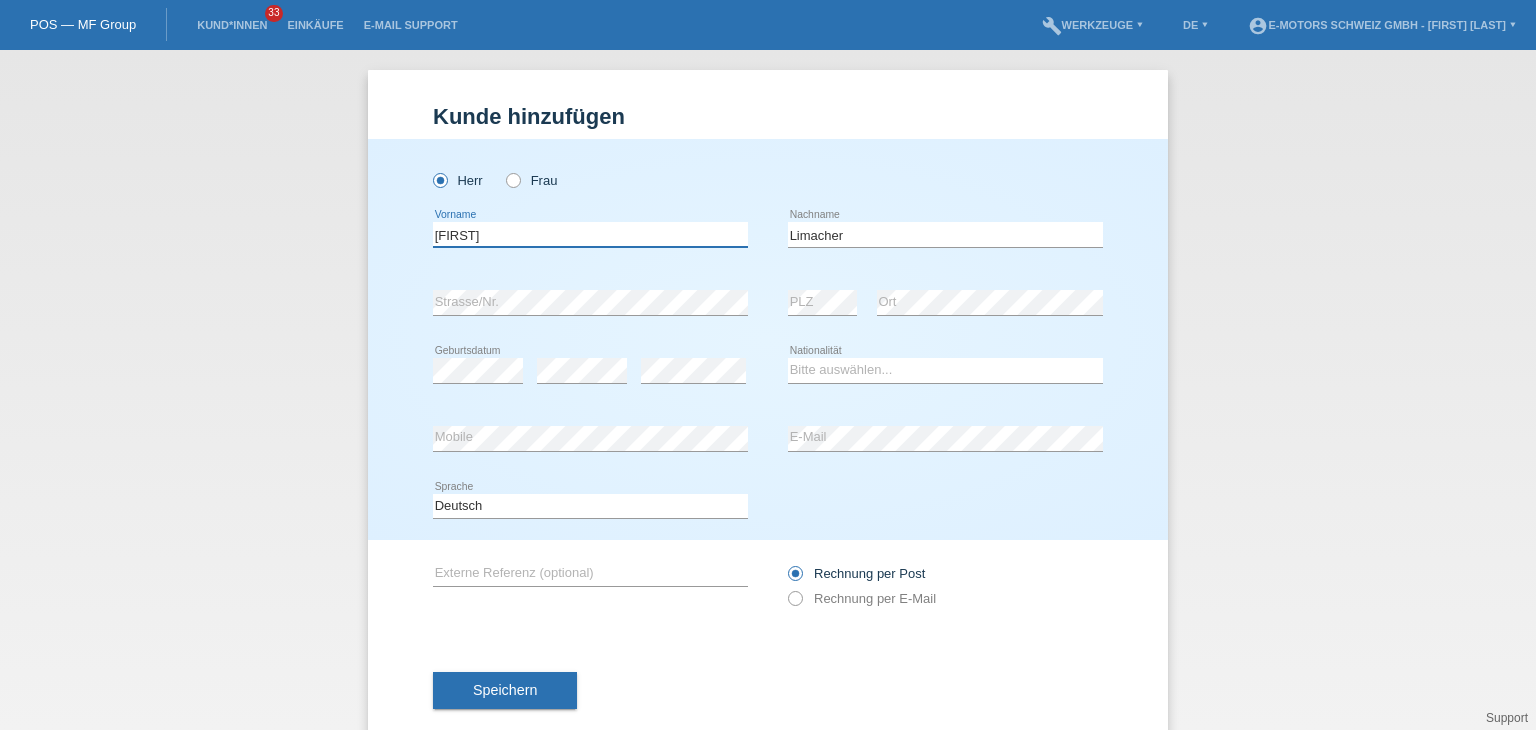 drag, startPoint x: 488, startPoint y: 236, endPoint x: 324, endPoint y: 225, distance: 164.36848 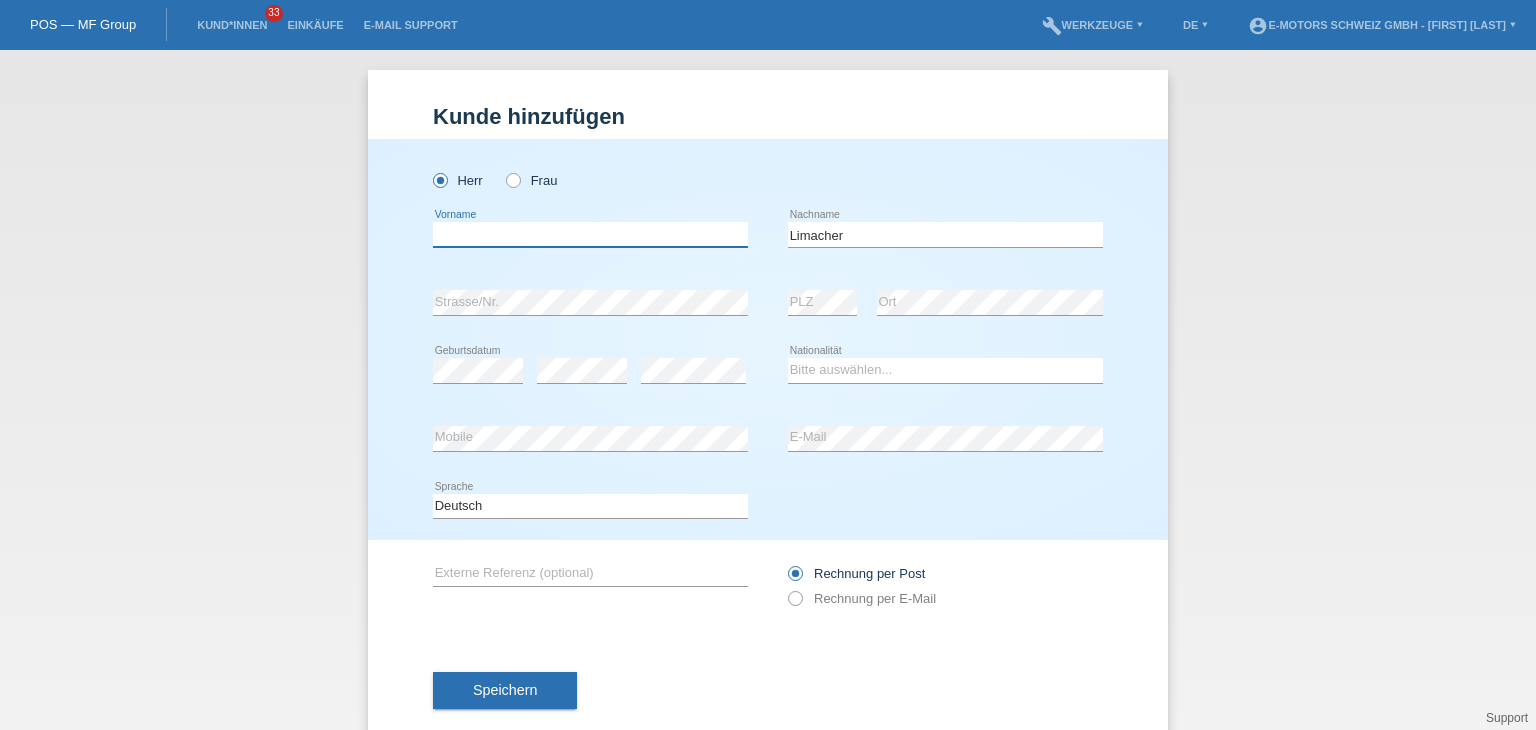 type 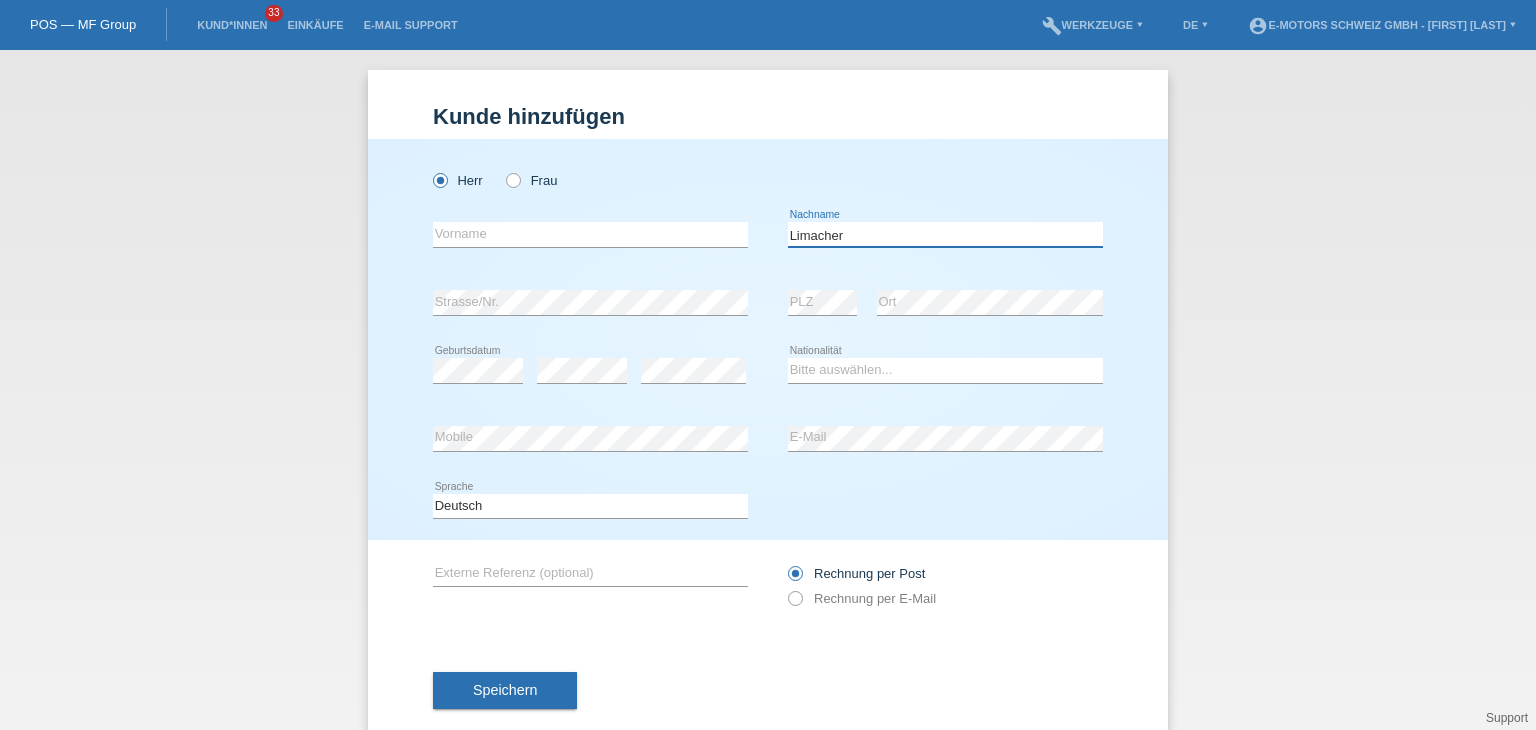drag, startPoint x: 891, startPoint y: 233, endPoint x: 592, endPoint y: 237, distance: 299.02676 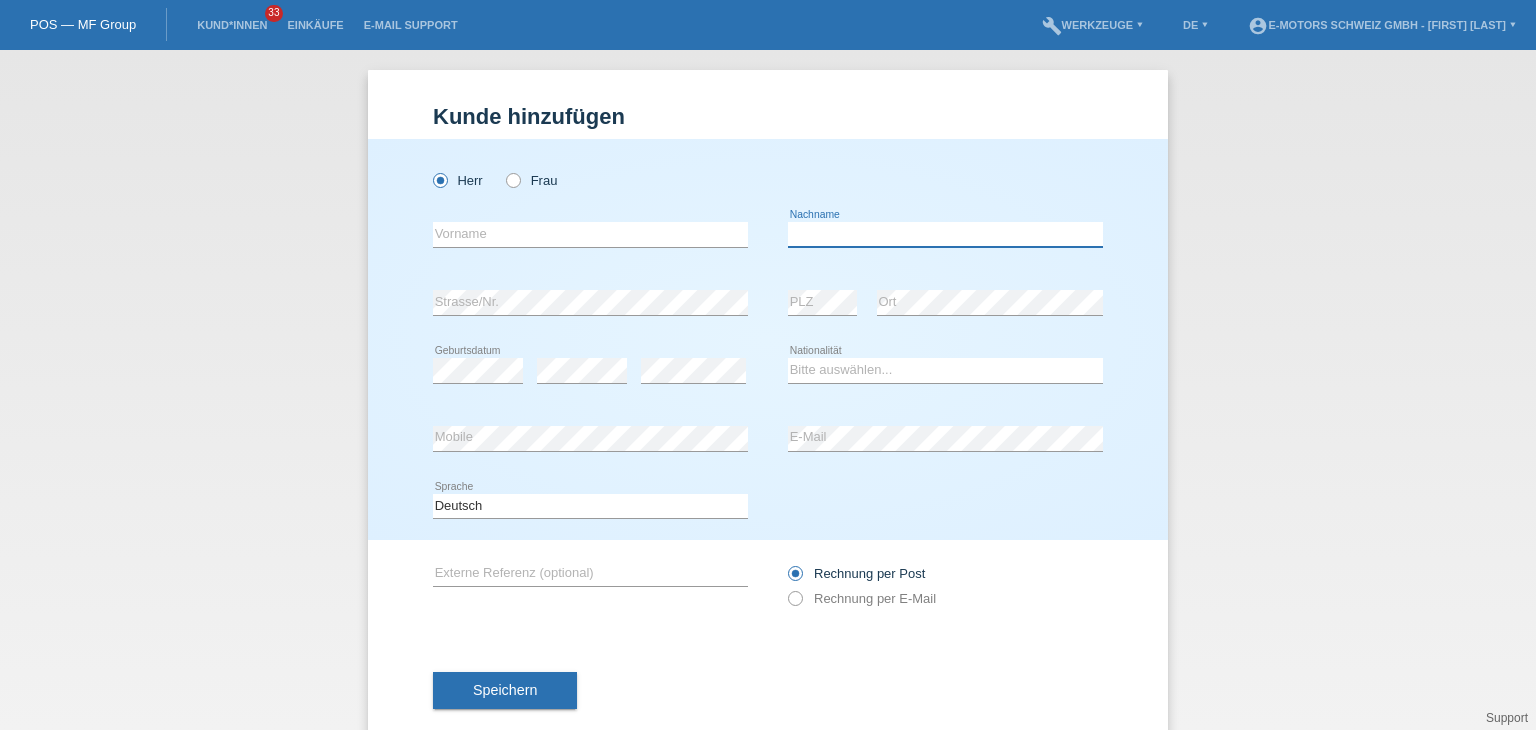 type 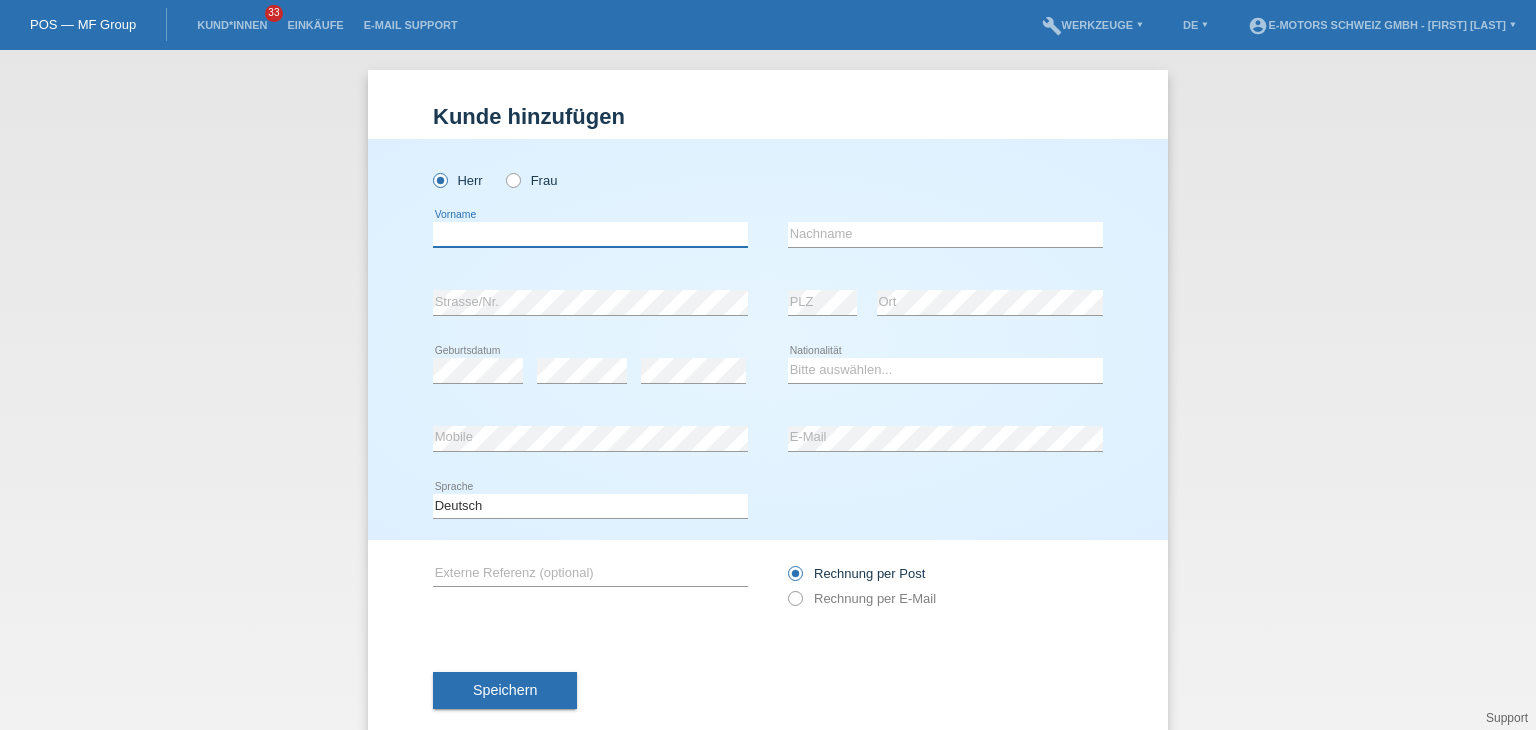 click at bounding box center [590, 234] 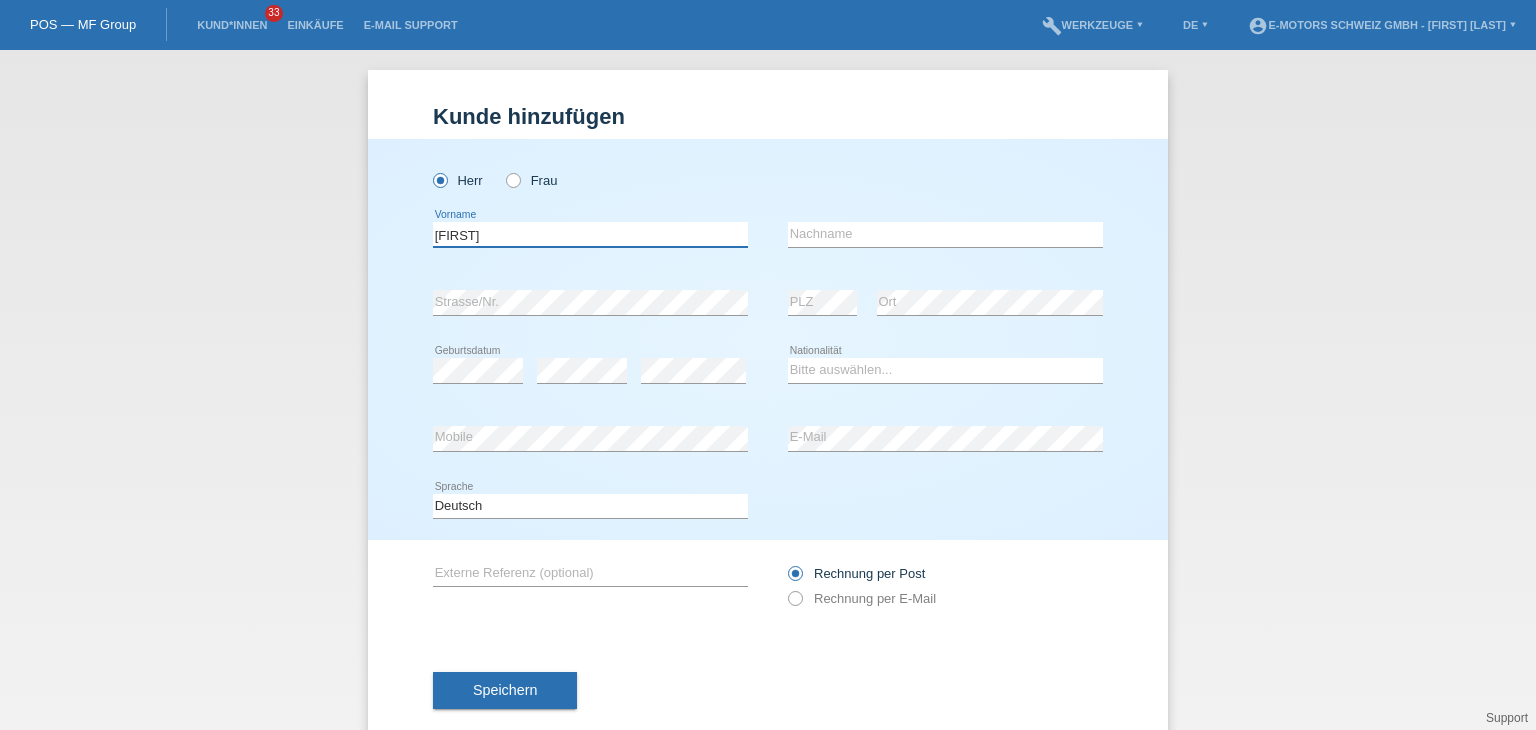 type on "Michael" 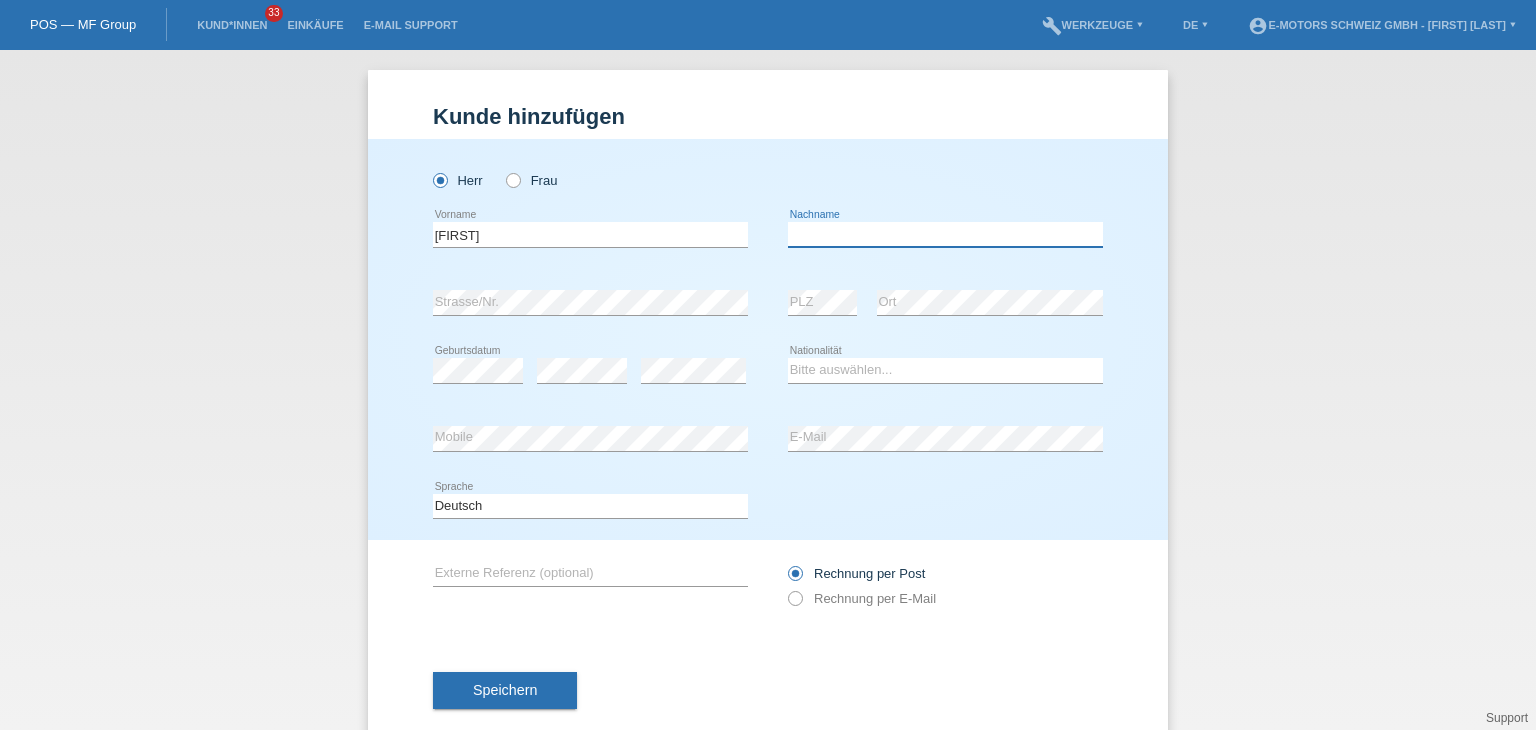 click at bounding box center [945, 234] 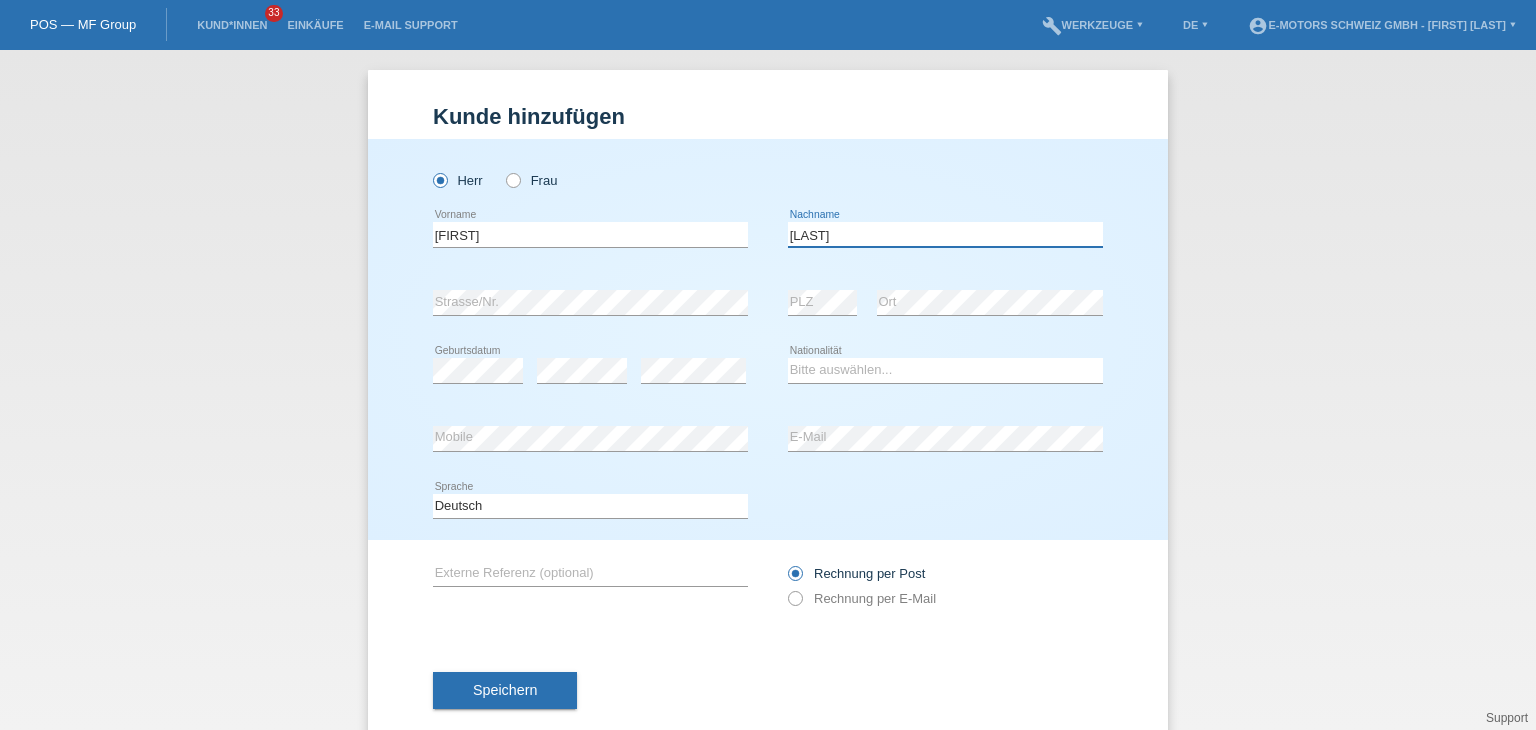 type on "Bösch" 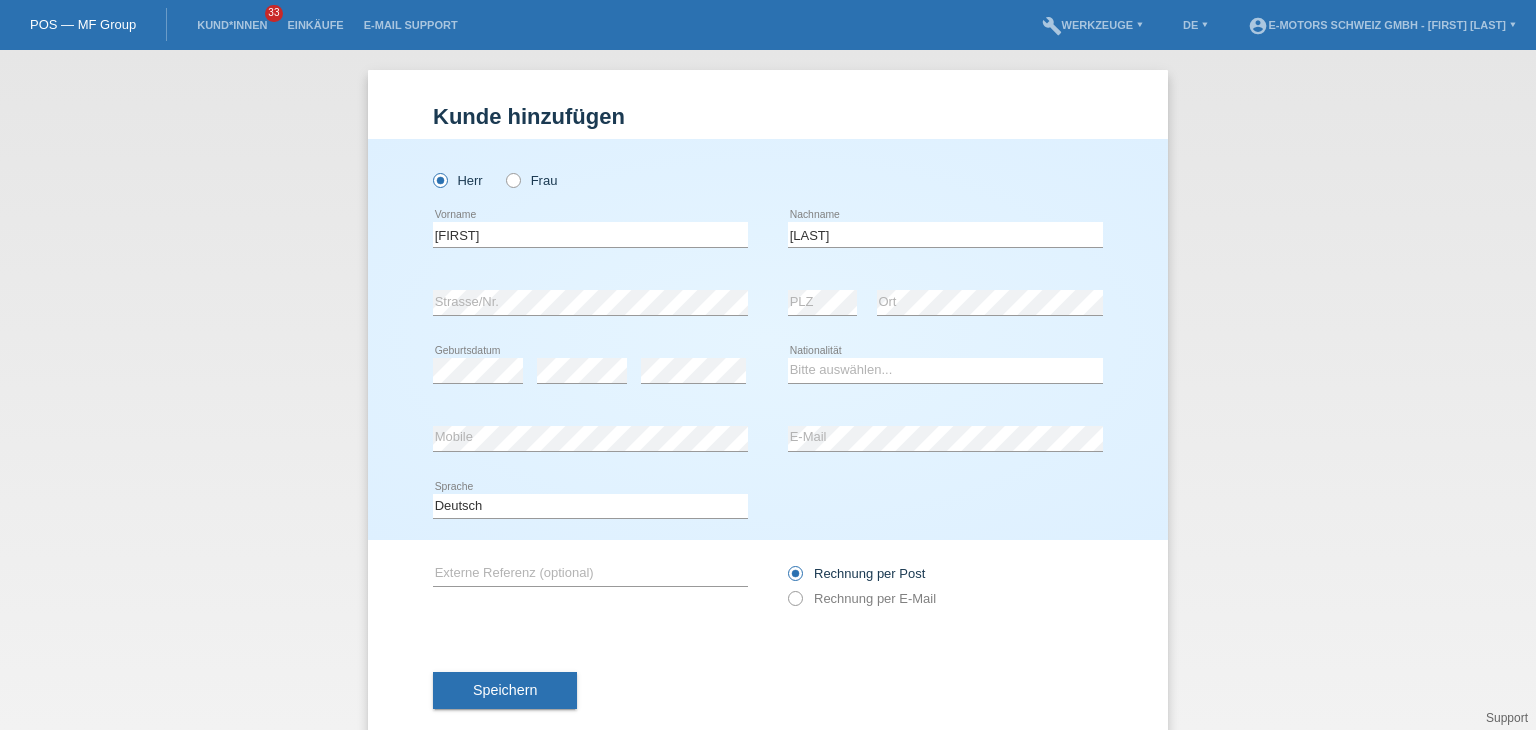 click on "error
Strasse/Nr." at bounding box center (590, 170) 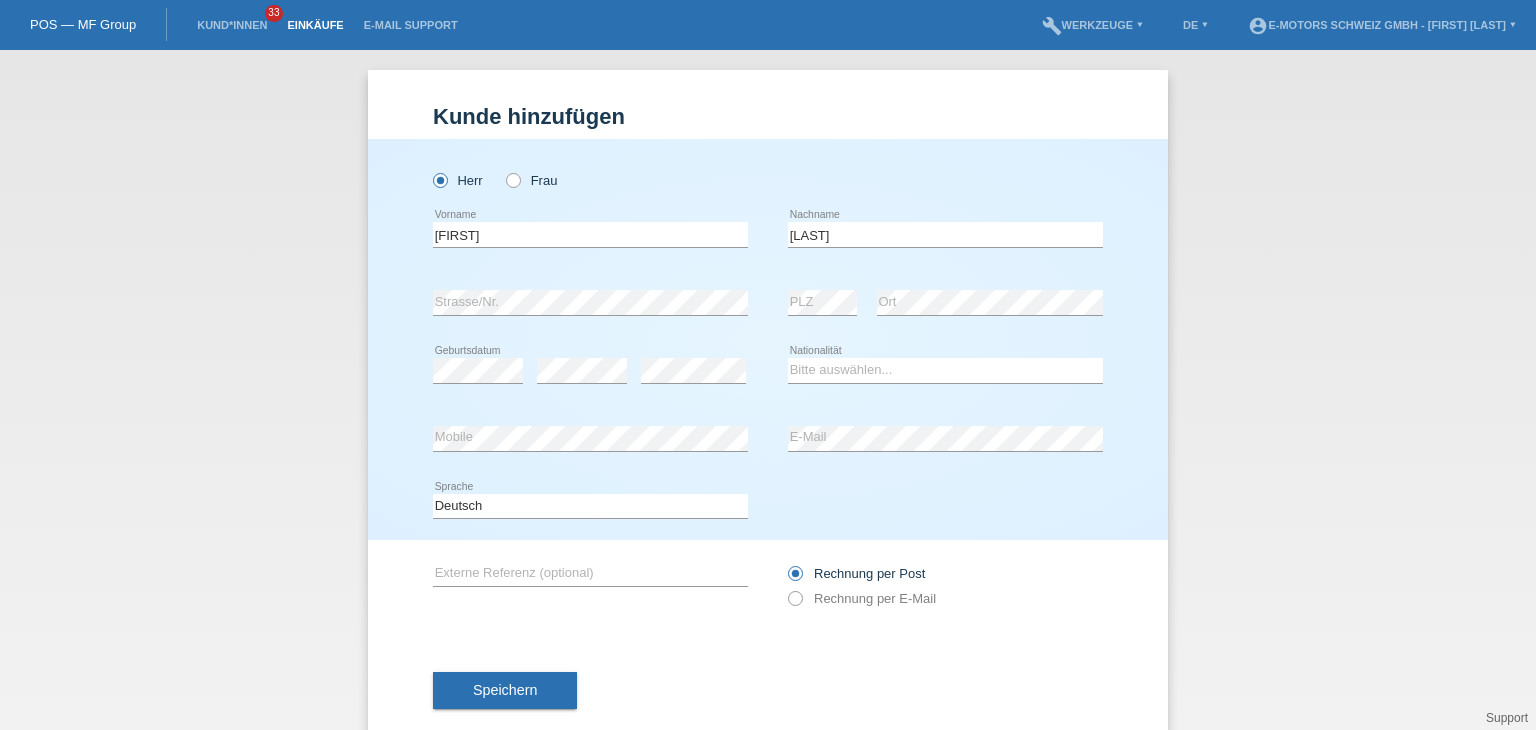 click on "Einkäufe" at bounding box center (315, 25) 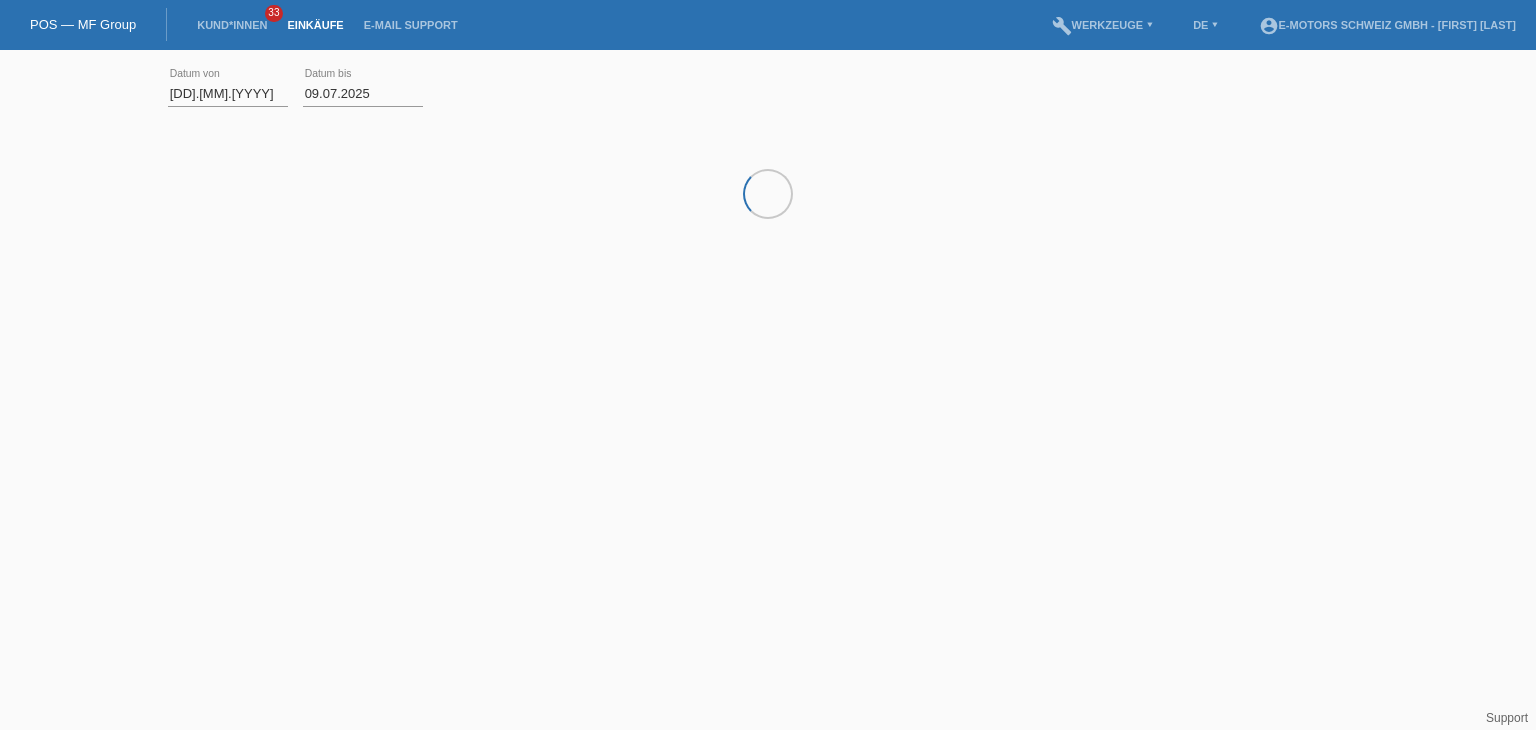 scroll, scrollTop: 0, scrollLeft: 0, axis: both 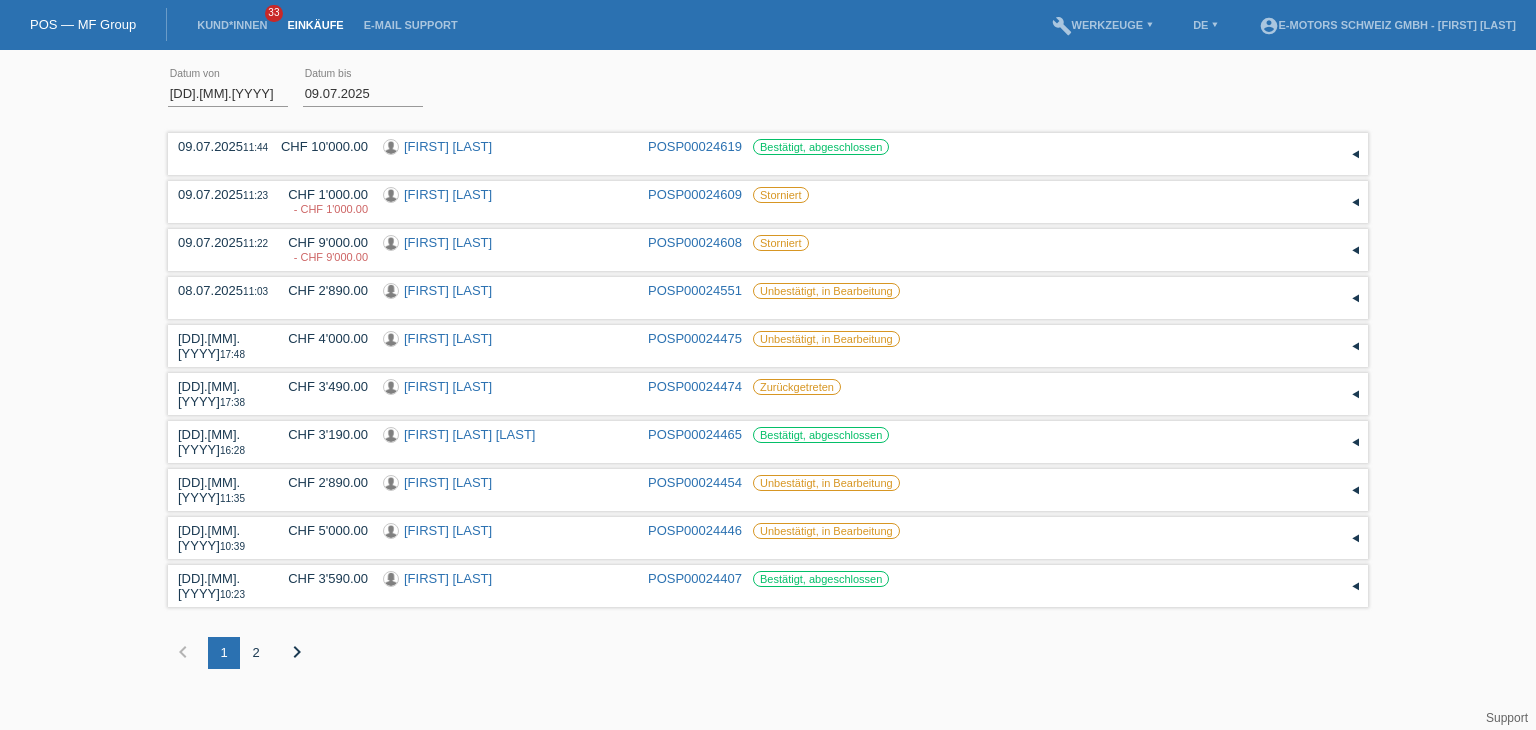 click on "Einkäufe" at bounding box center [315, 25] 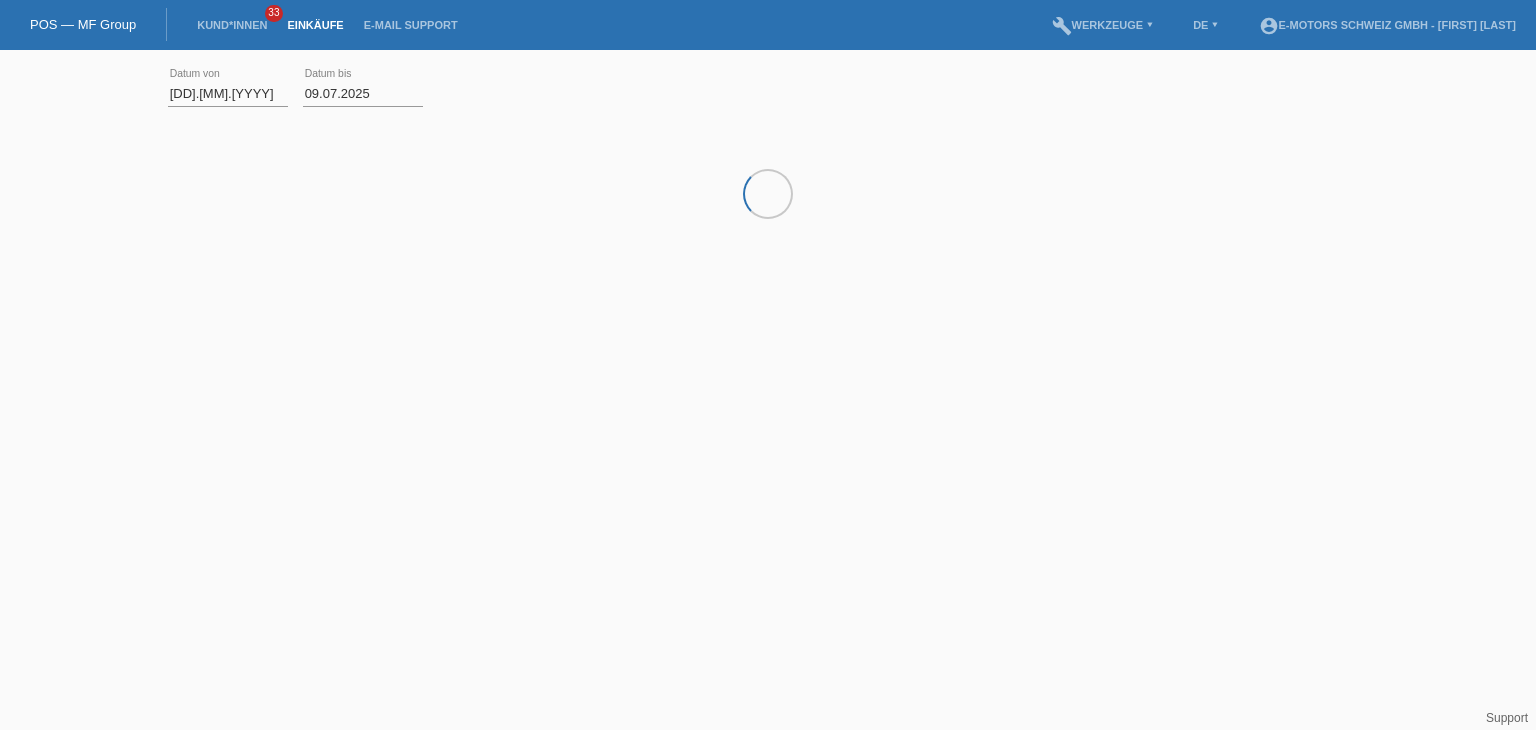 scroll, scrollTop: 0, scrollLeft: 0, axis: both 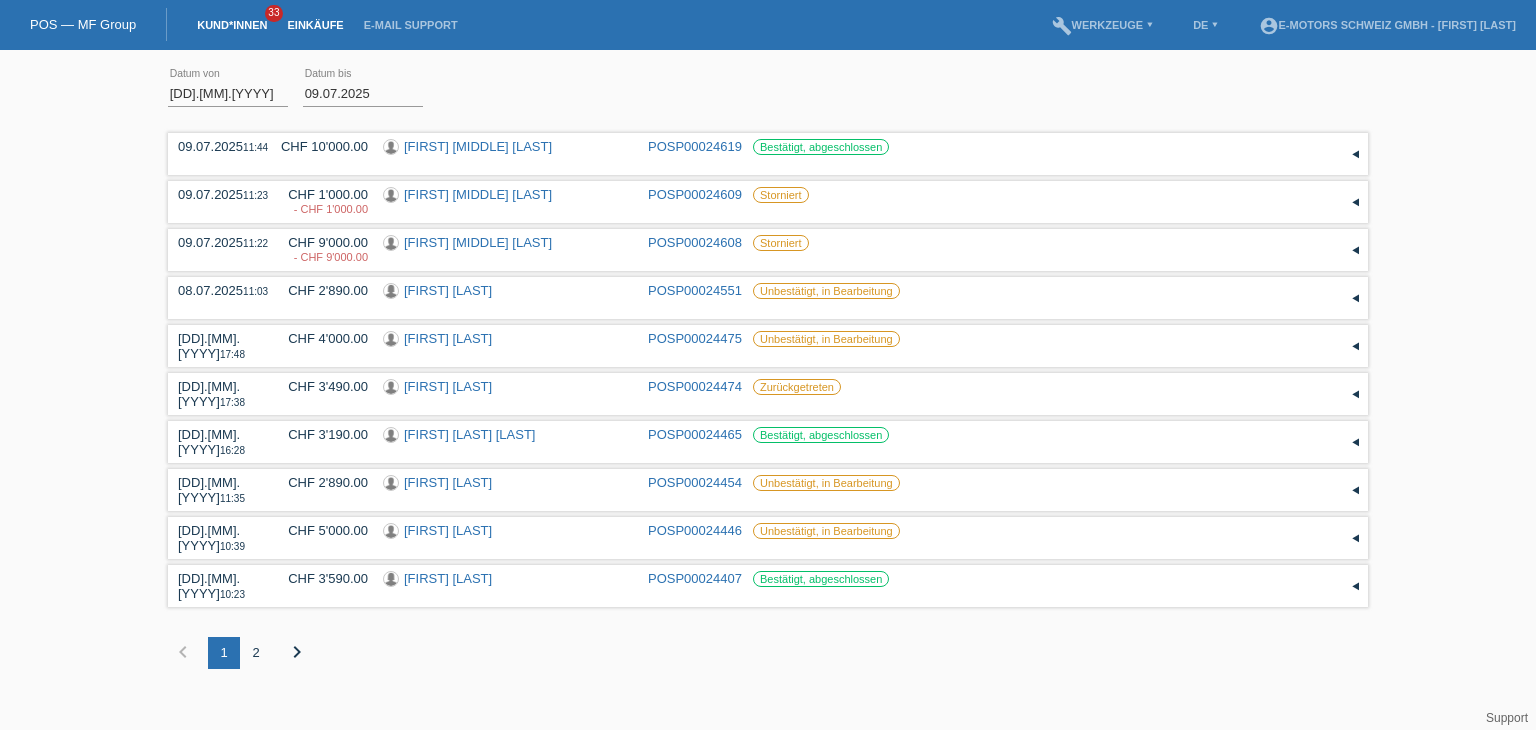 click on "Kund*innen" at bounding box center [232, 25] 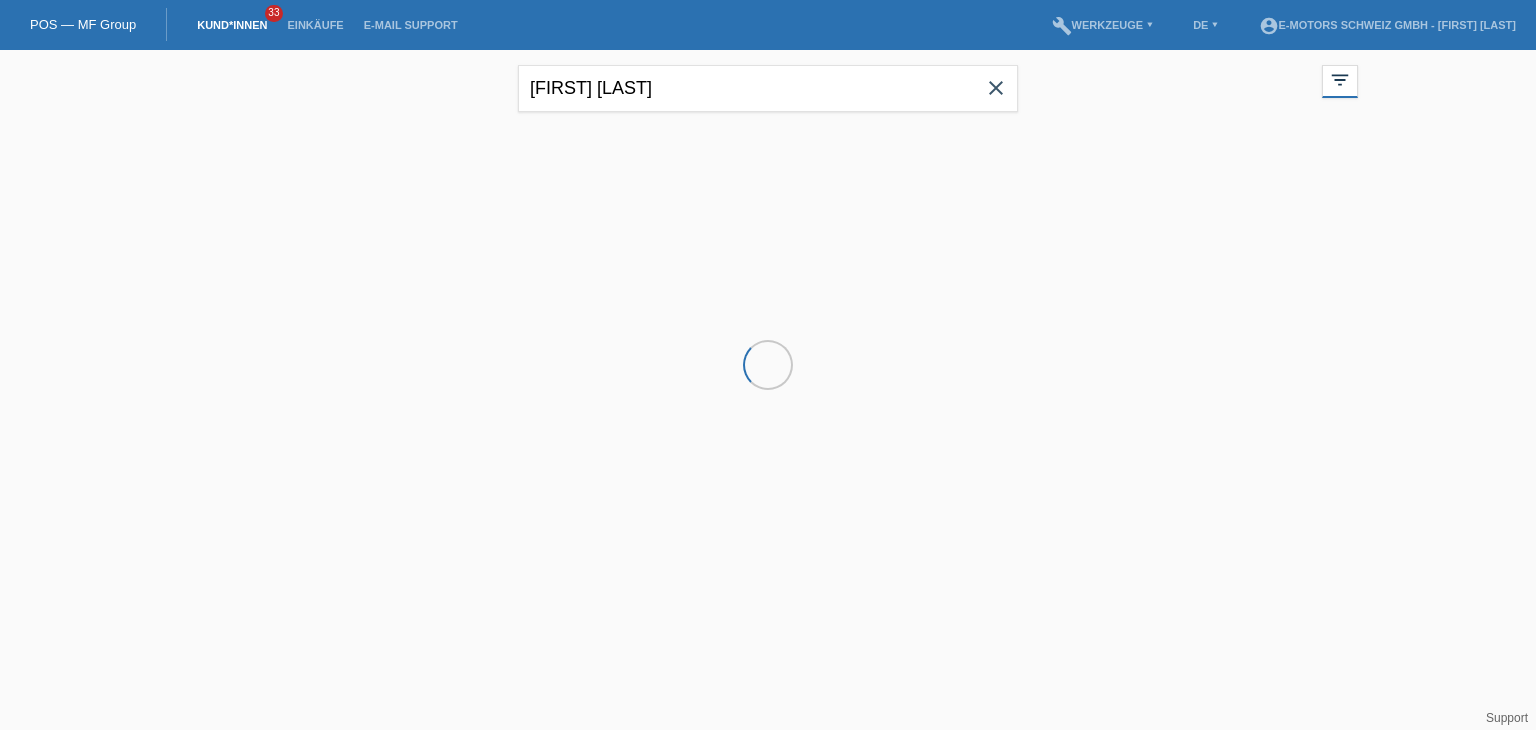 scroll, scrollTop: 0, scrollLeft: 0, axis: both 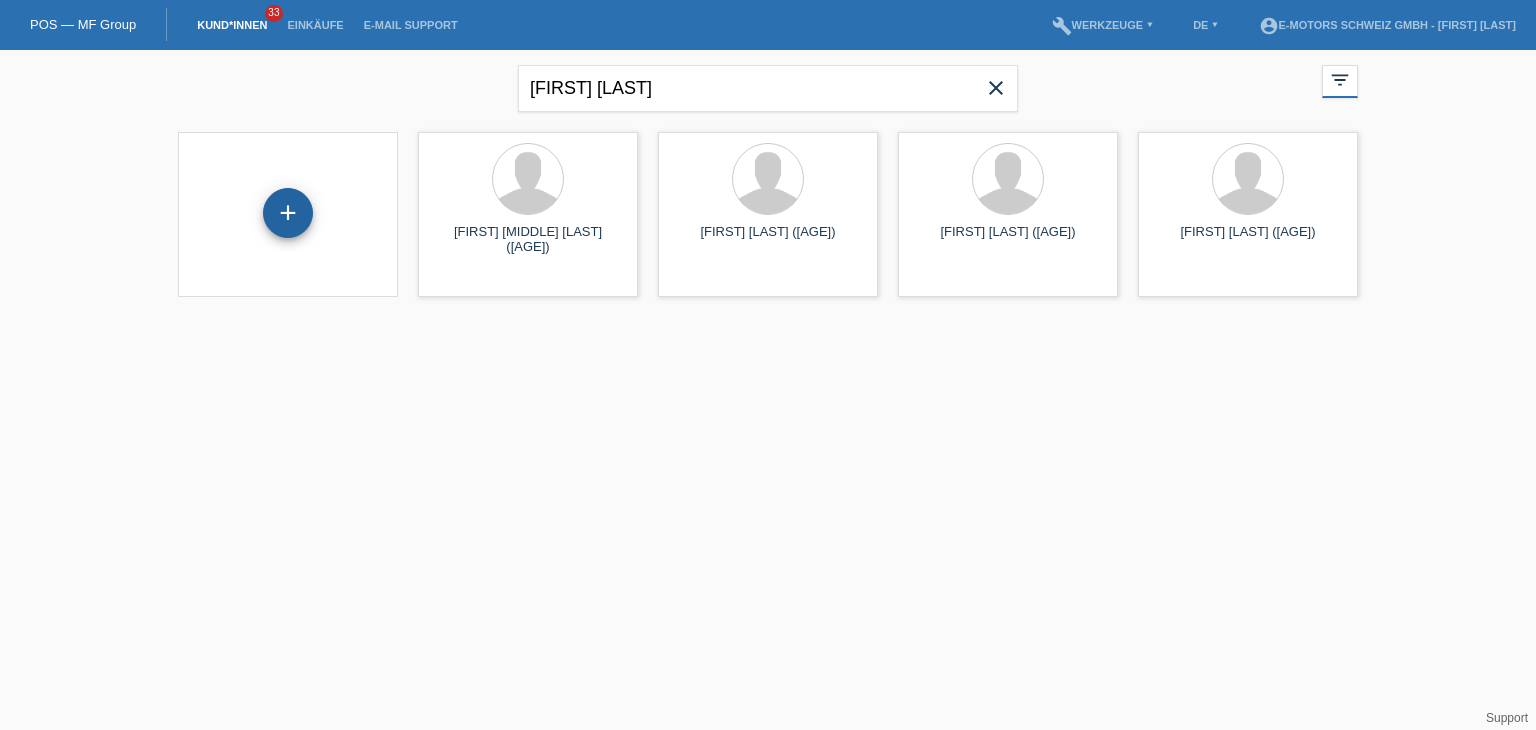 click on "+" at bounding box center [288, 213] 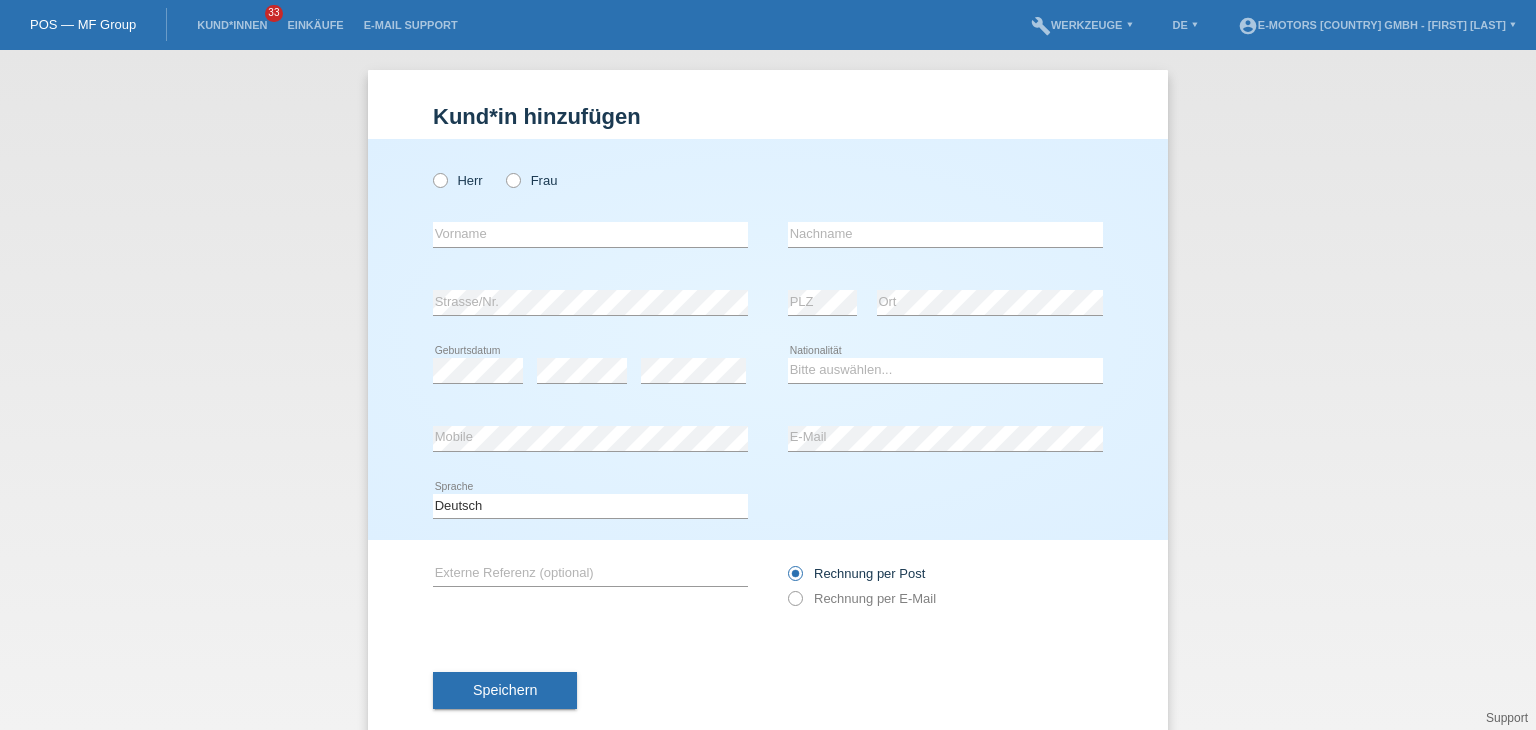 scroll, scrollTop: 0, scrollLeft: 0, axis: both 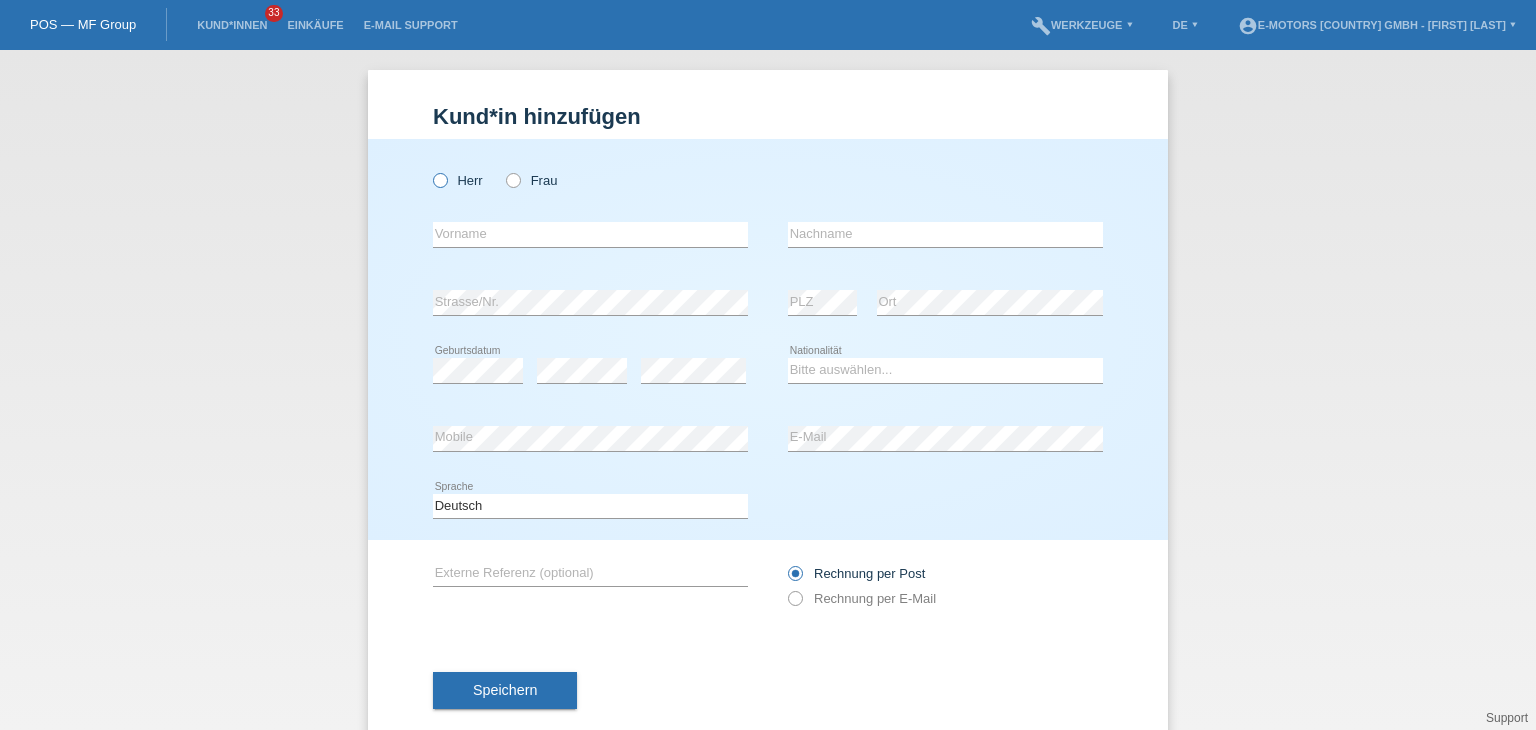 click at bounding box center [430, 170] 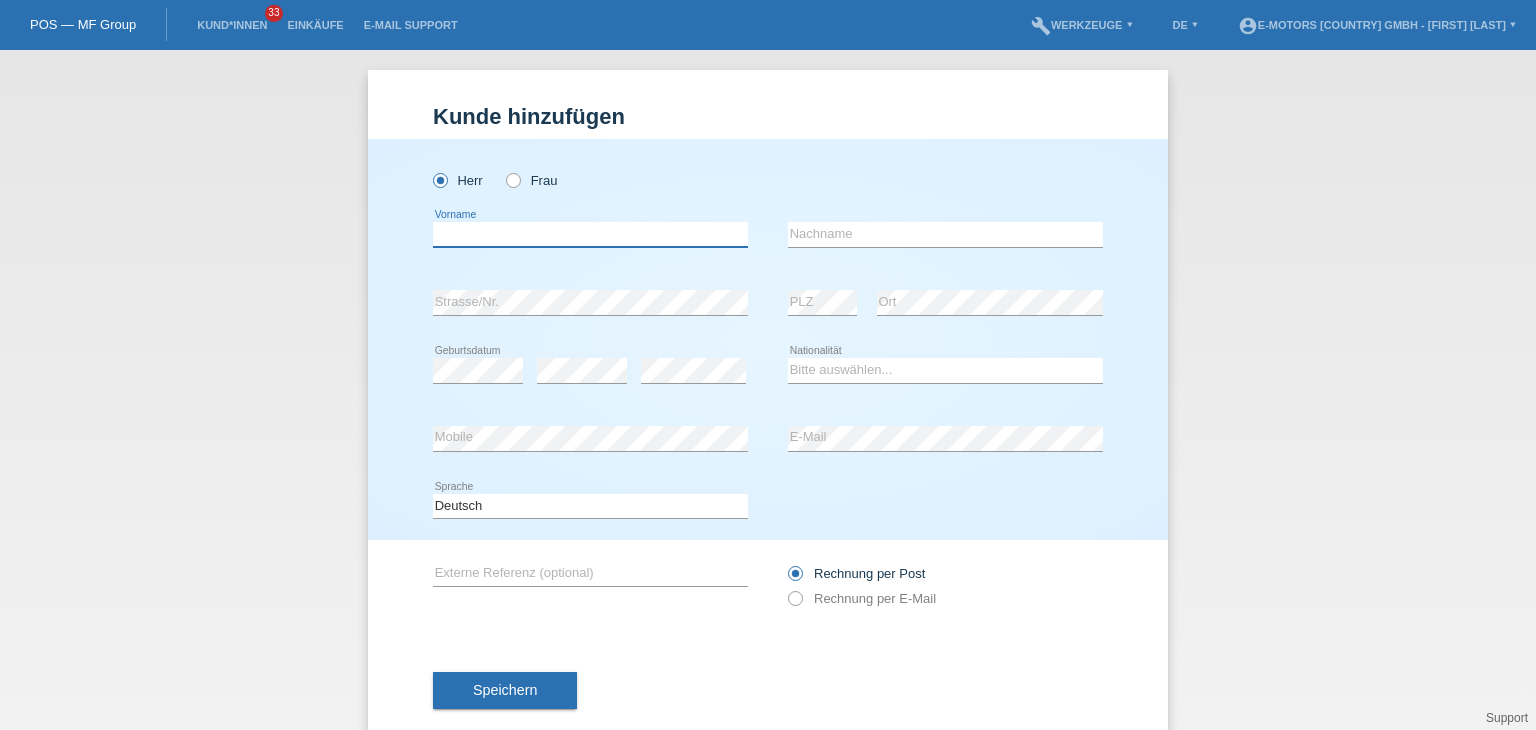 drag, startPoint x: 447, startPoint y: 233, endPoint x: 460, endPoint y: 237, distance: 13.601471 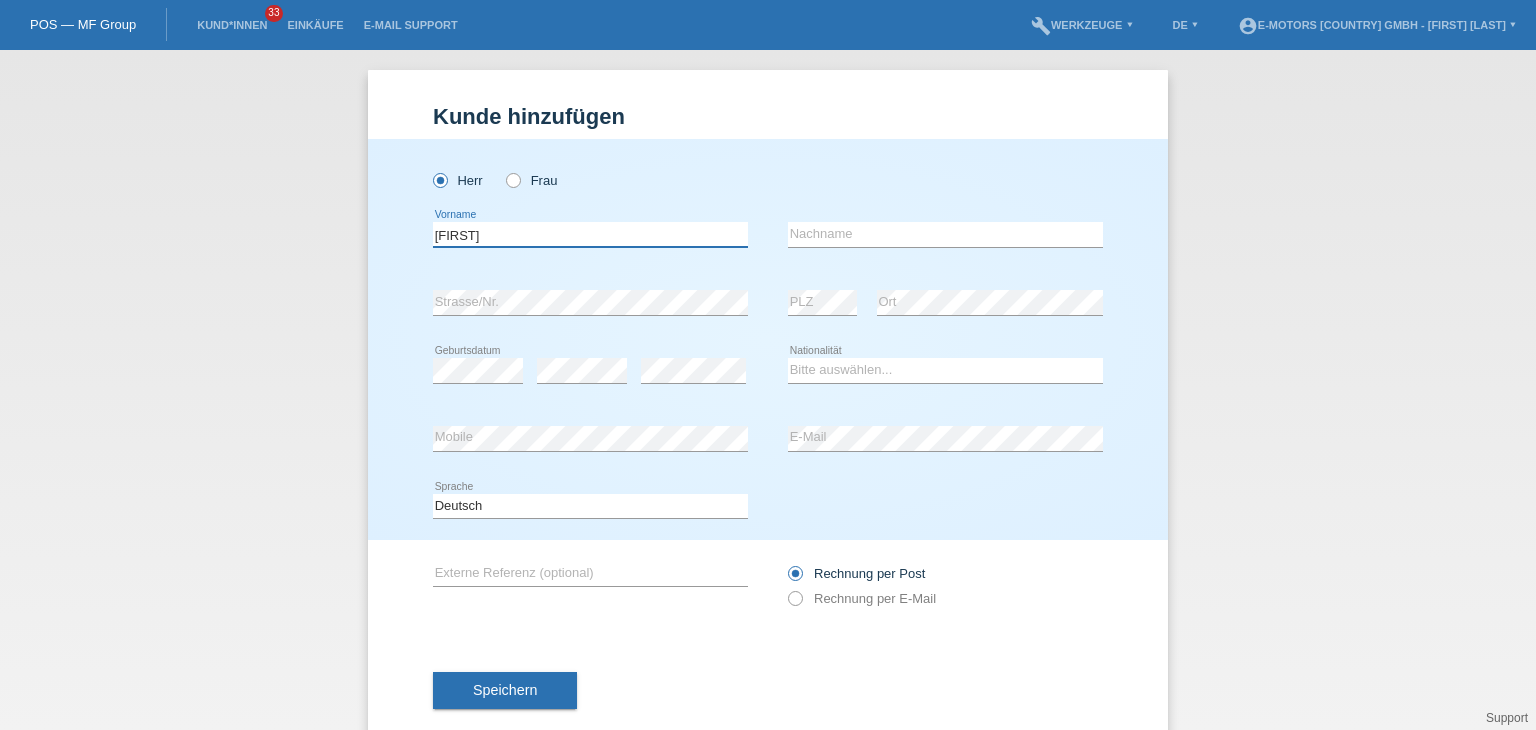 type on "[FIRST]" 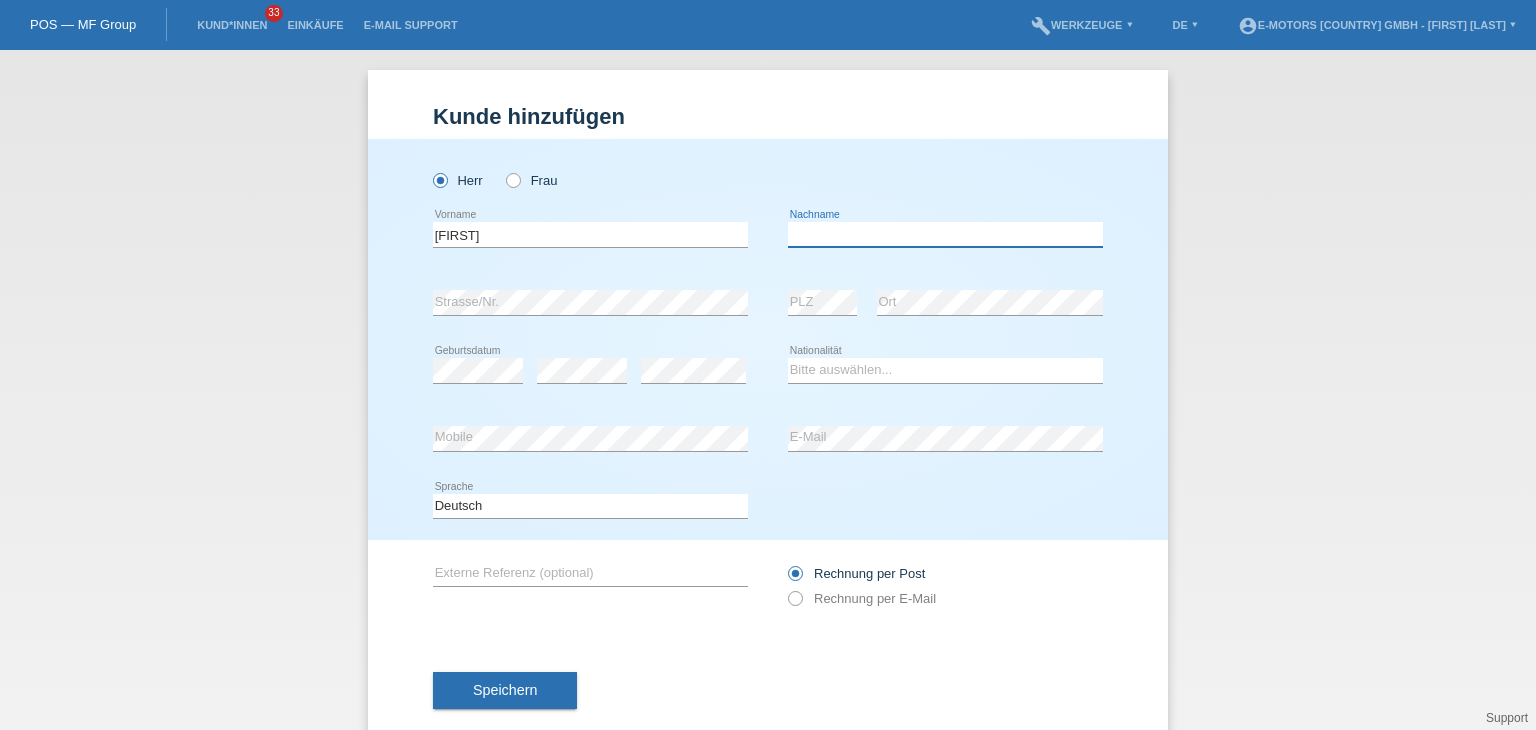 click at bounding box center (945, 234) 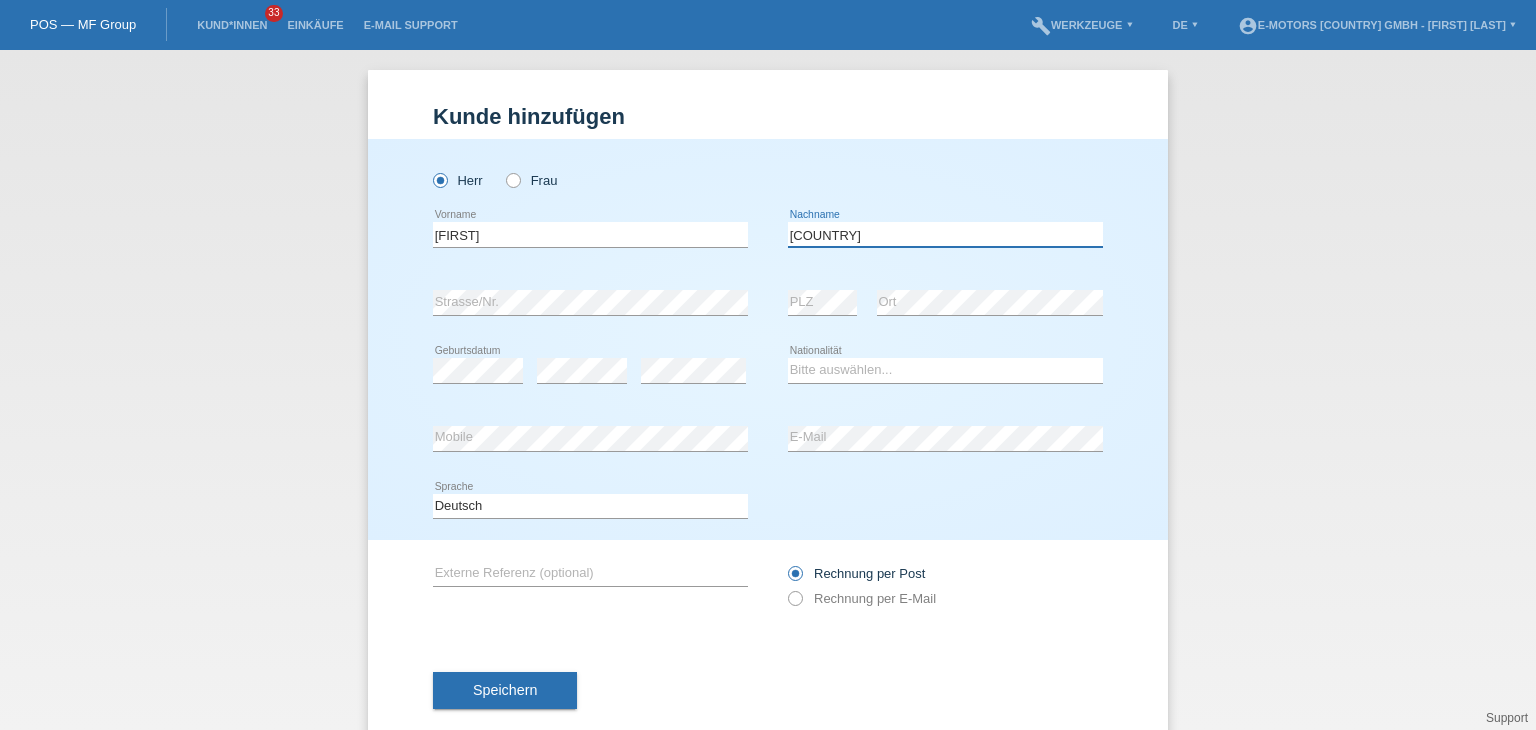 type on "[COUNTRY]" 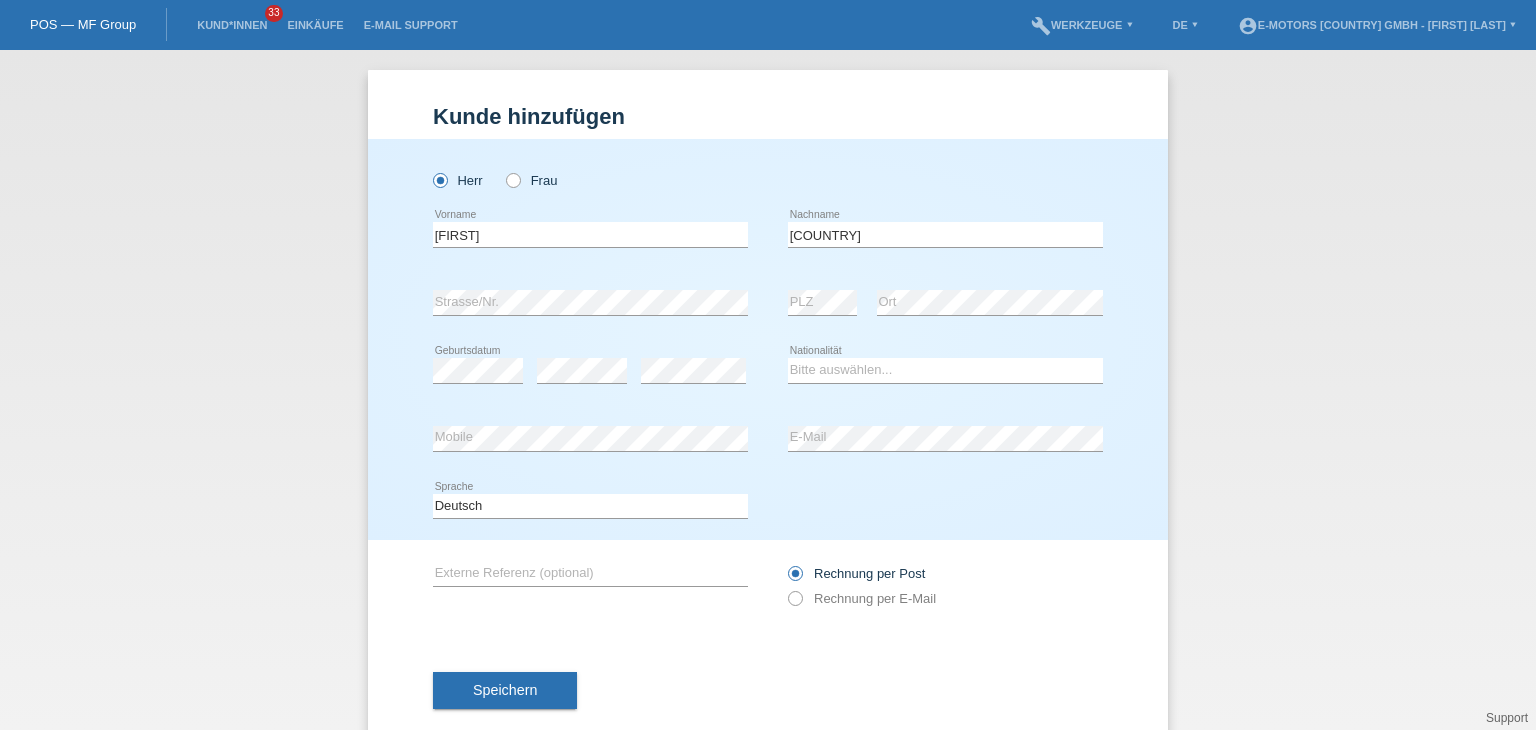 click on "[NATIONALITY]
error
[LAST]" at bounding box center [945, 146] 